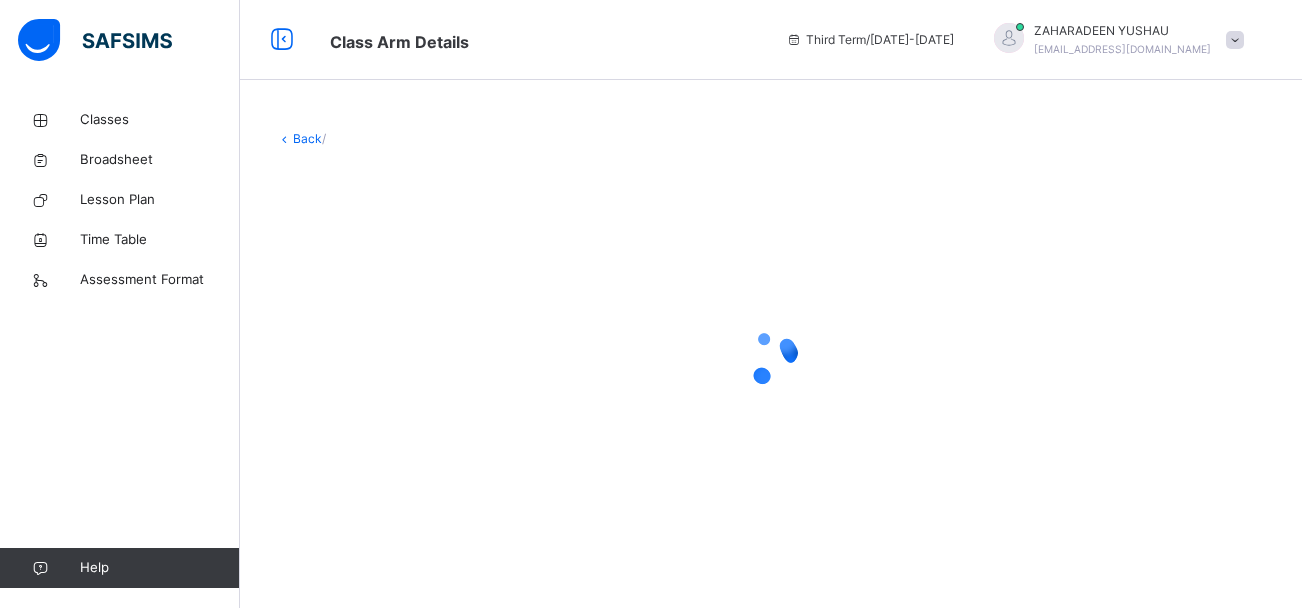 scroll, scrollTop: 0, scrollLeft: 0, axis: both 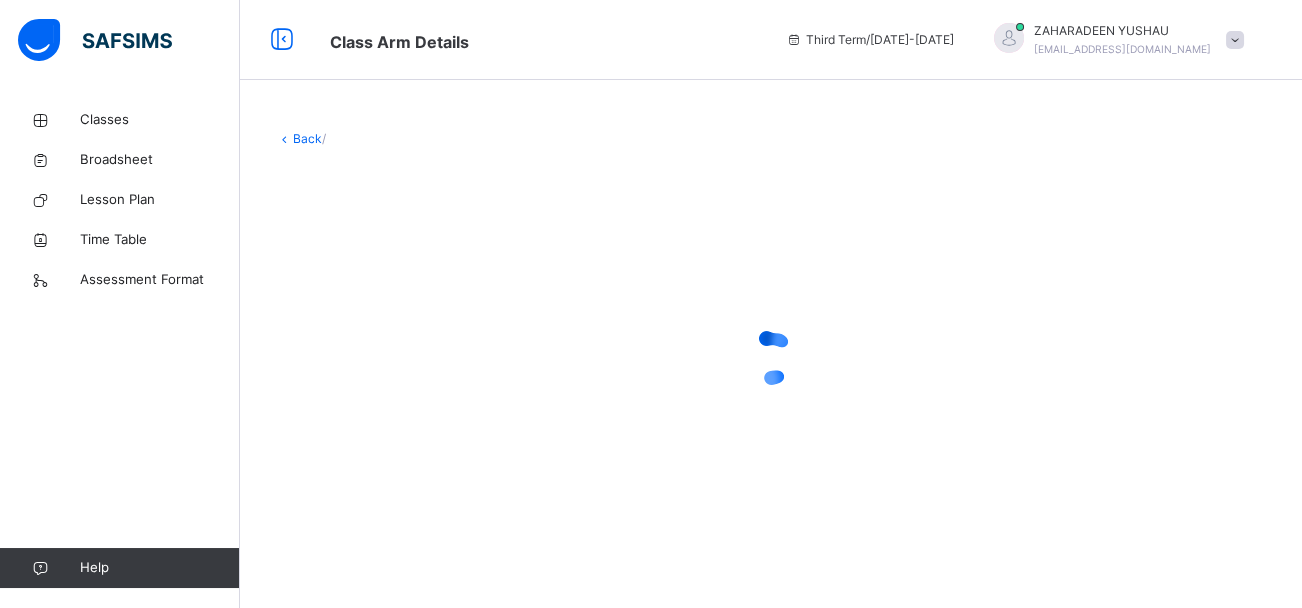 drag, startPoint x: 434, startPoint y: 462, endPoint x: 399, endPoint y: 430, distance: 47.423622 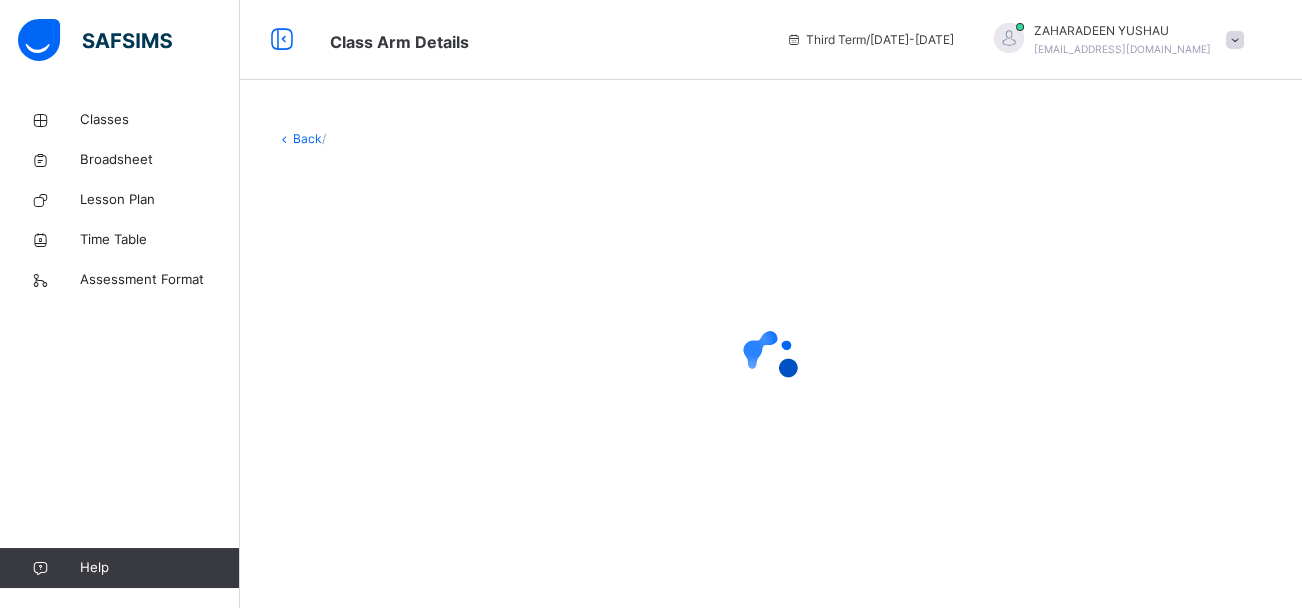 click at bounding box center [771, 358] 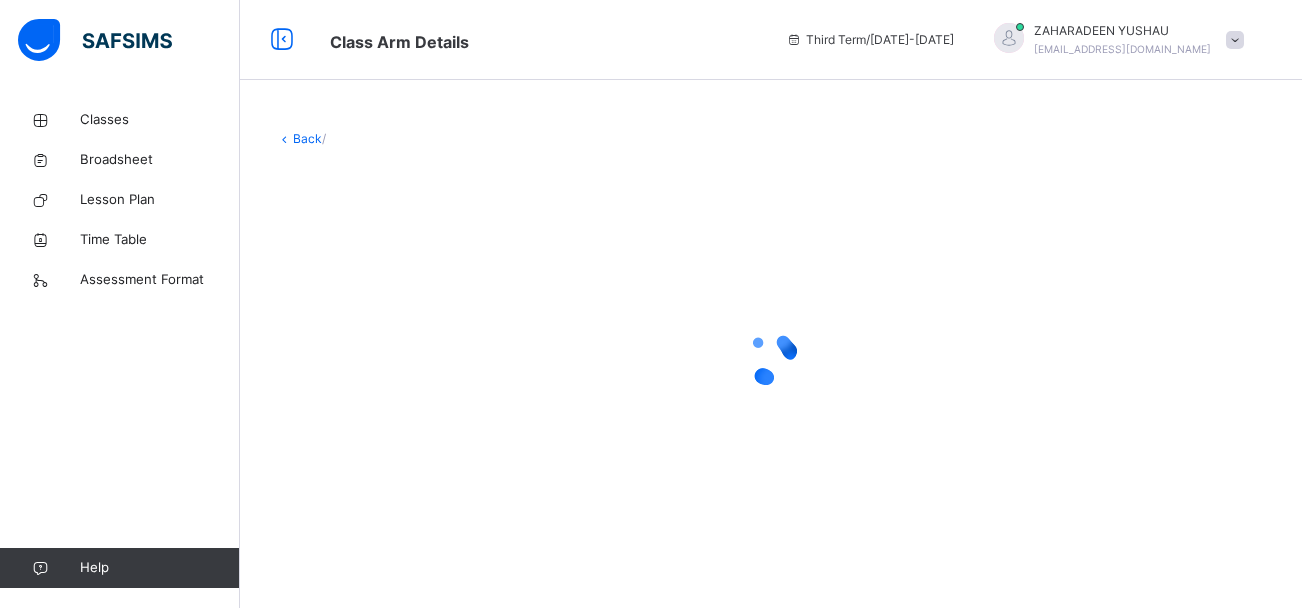 scroll, scrollTop: 0, scrollLeft: 0, axis: both 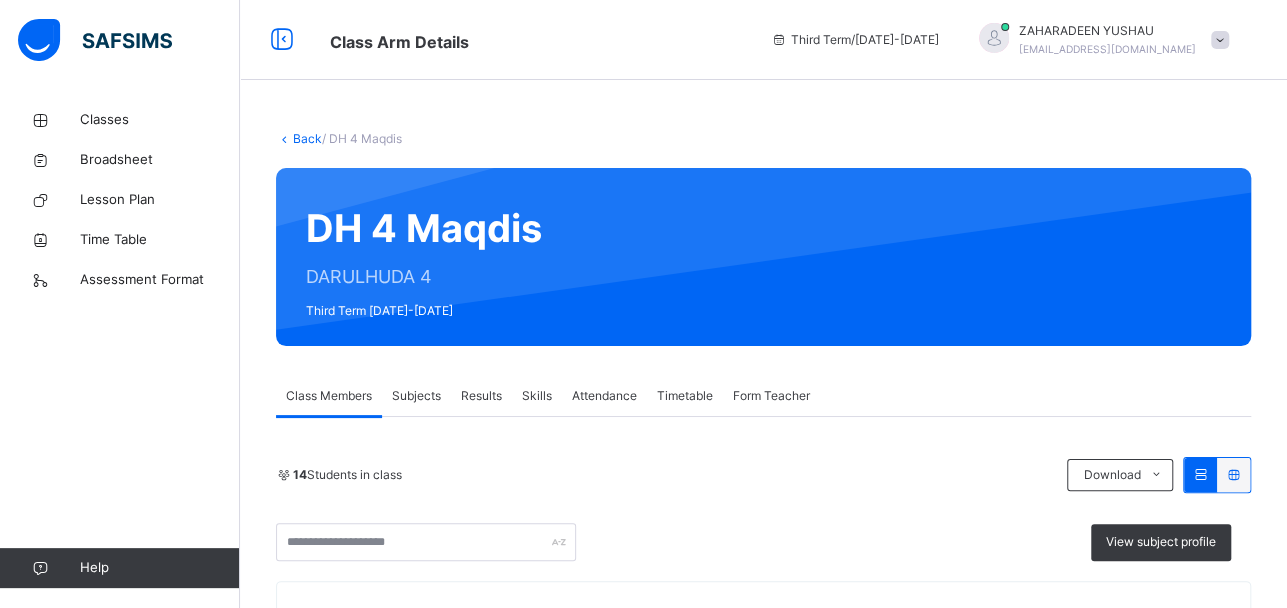 click on "Subjects" at bounding box center [416, 396] 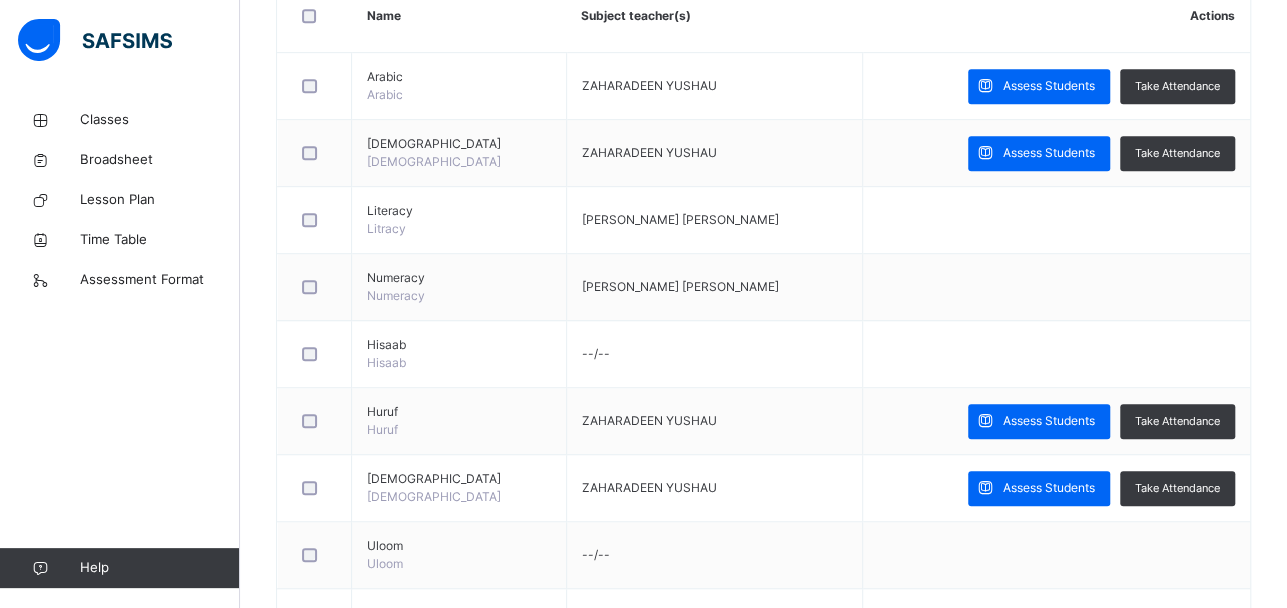 scroll, scrollTop: 560, scrollLeft: 0, axis: vertical 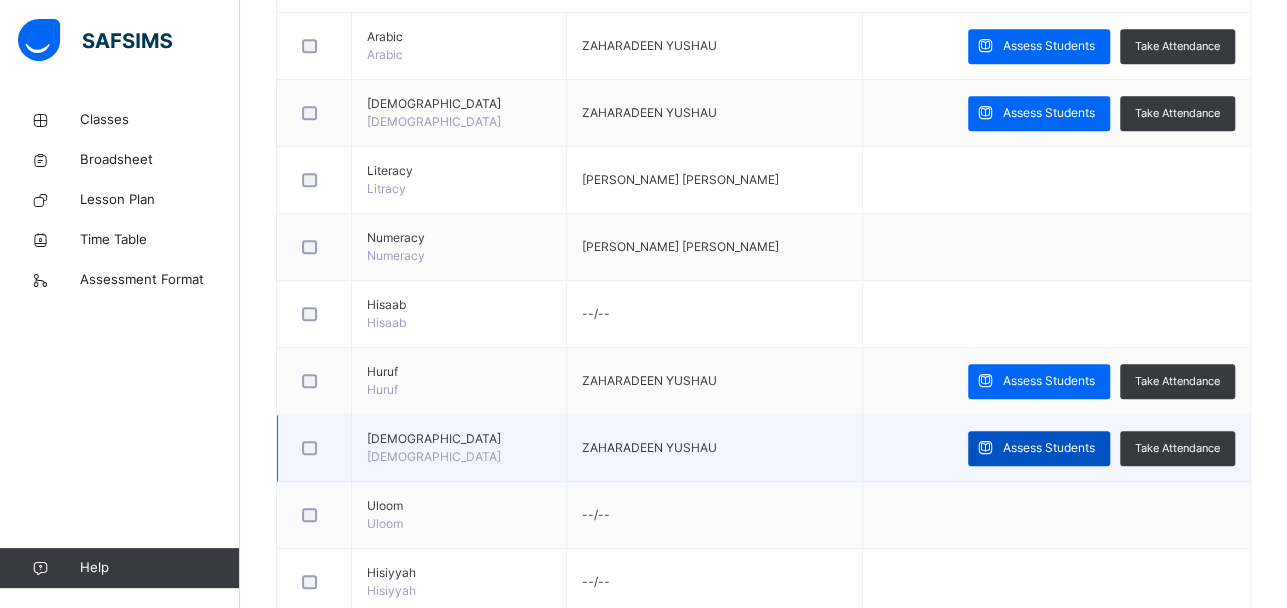 click on "Assess Students" at bounding box center [1049, 448] 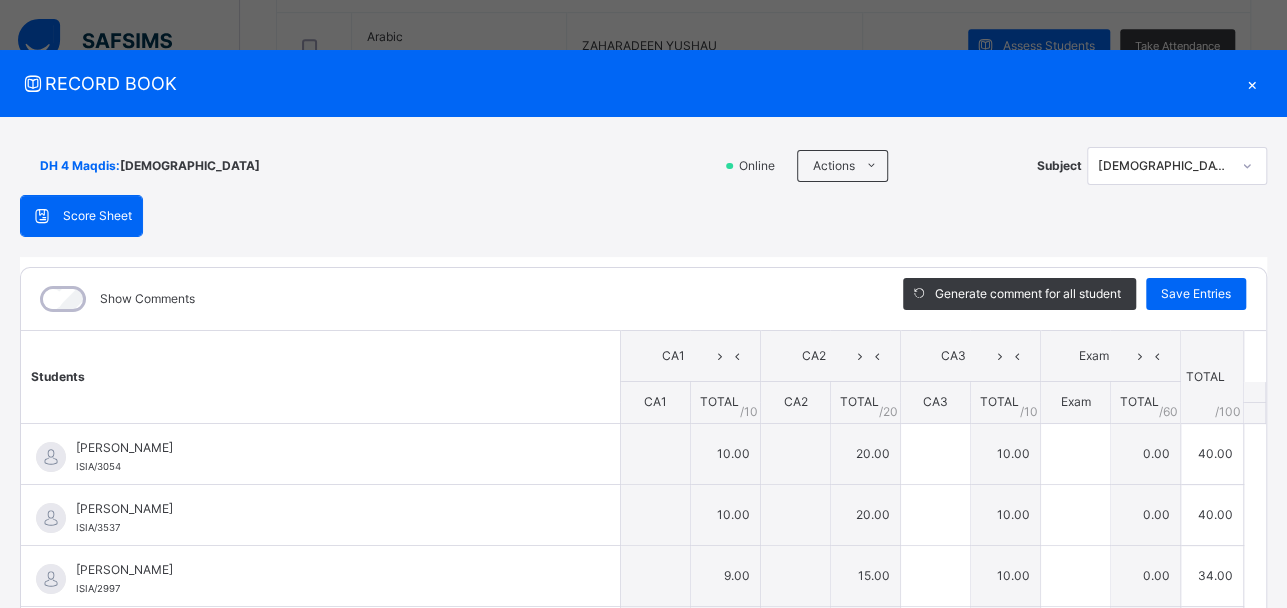 type on "**" 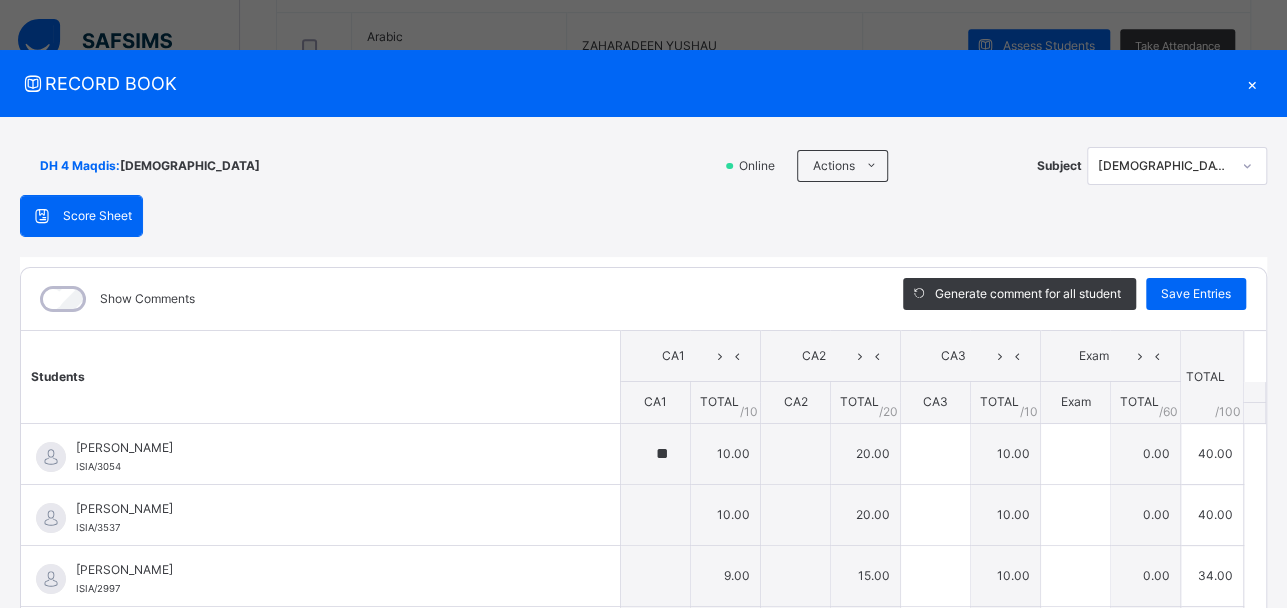 type on "**" 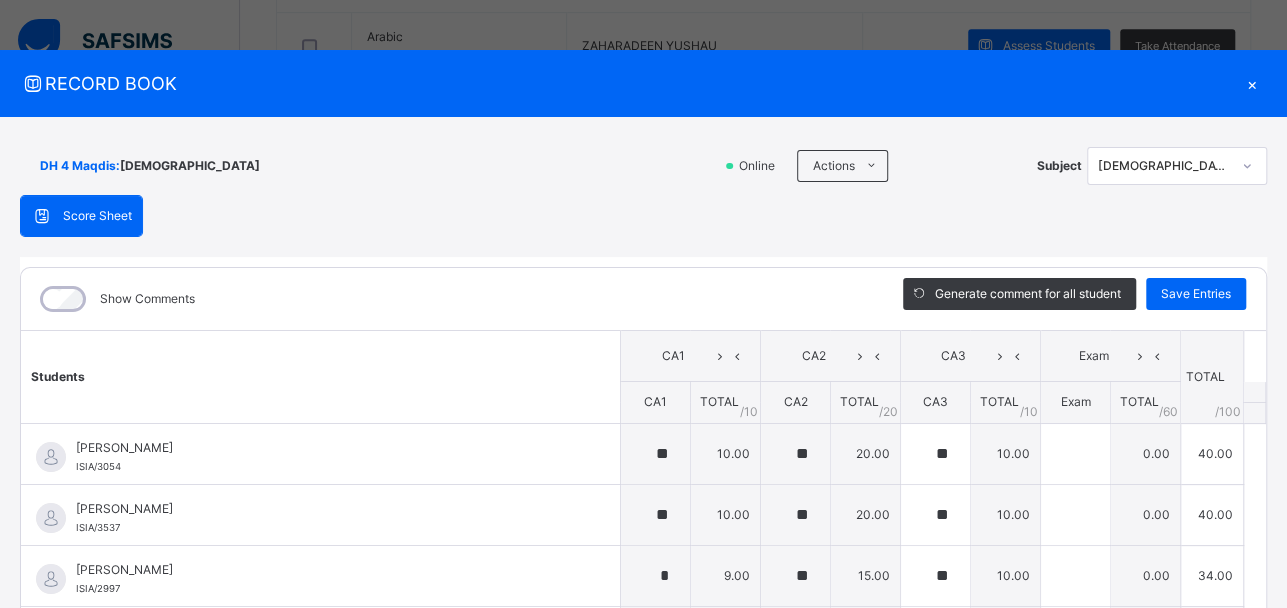 type on "**" 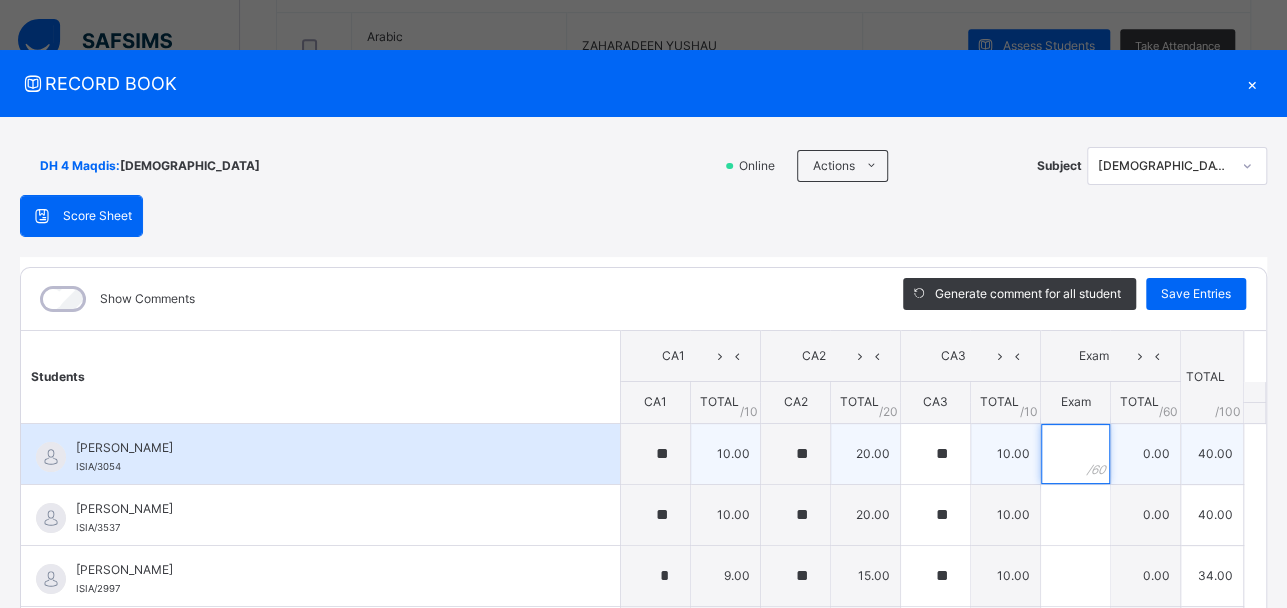 click at bounding box center (1075, 454) 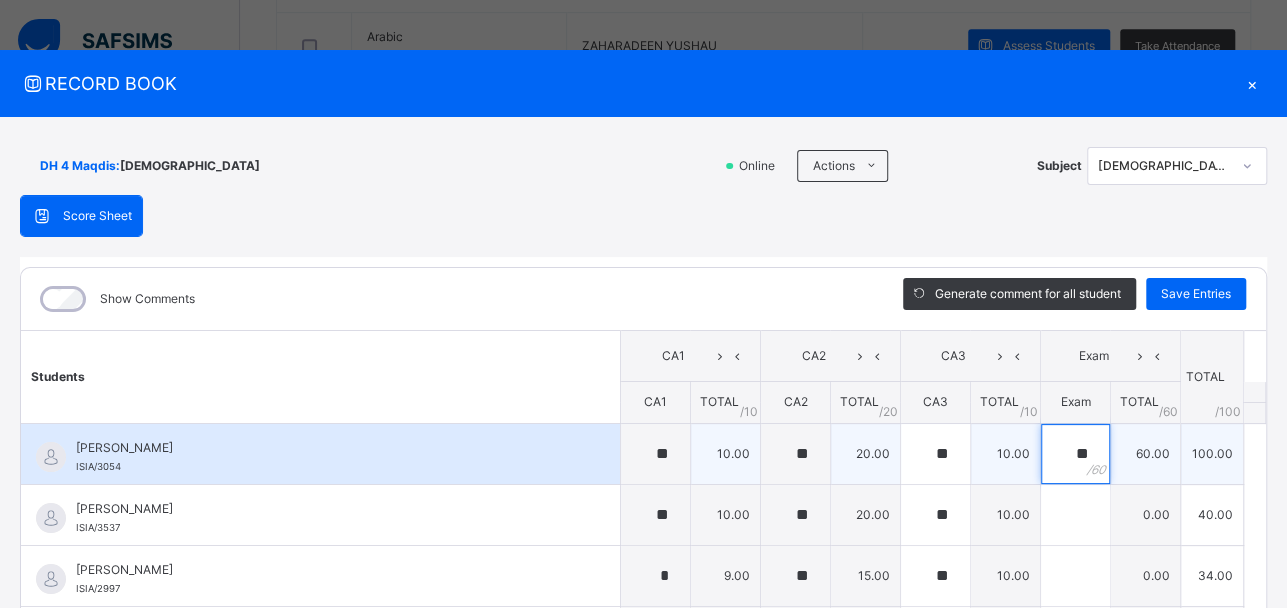 type on "**" 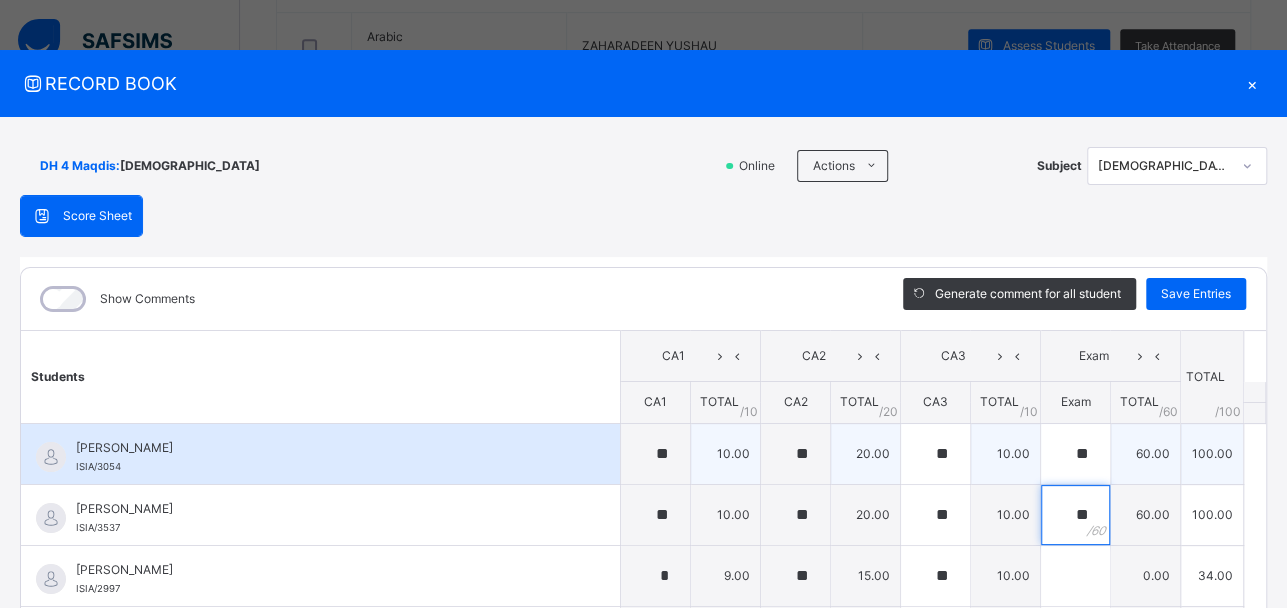 type on "**" 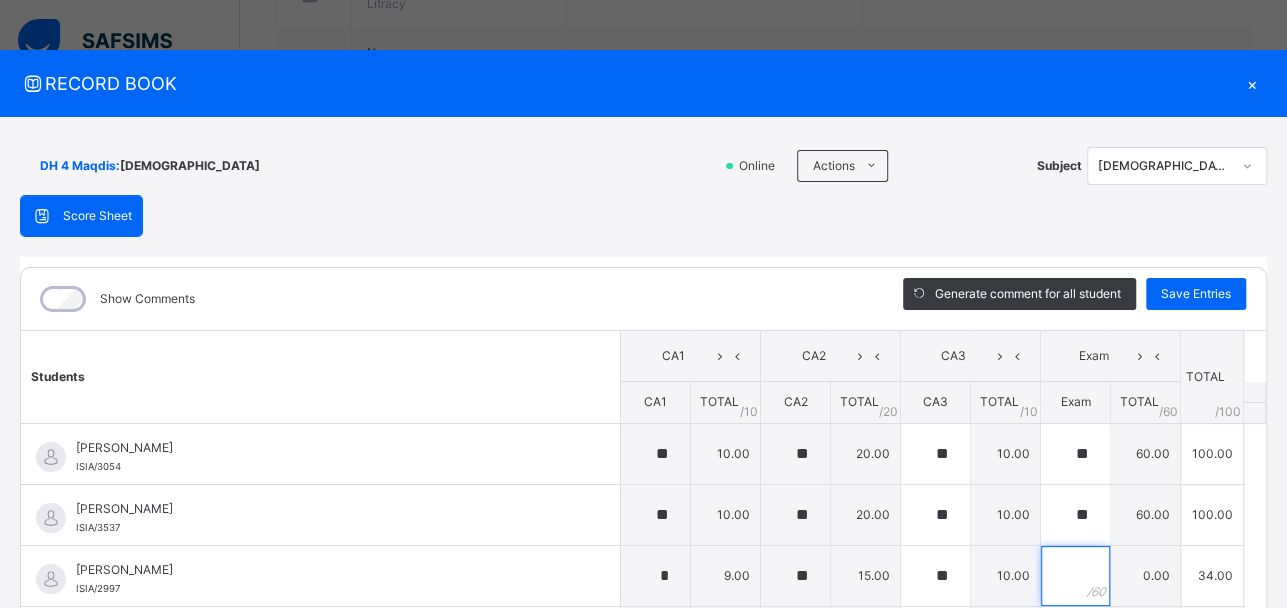 scroll, scrollTop: 751, scrollLeft: 0, axis: vertical 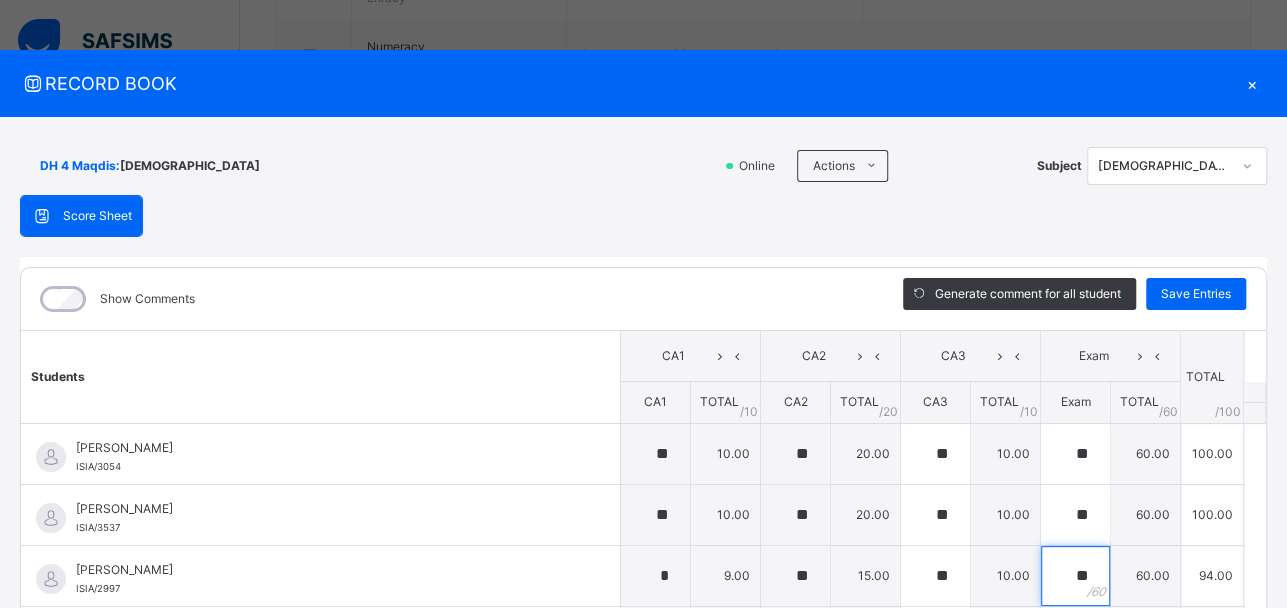 type on "**" 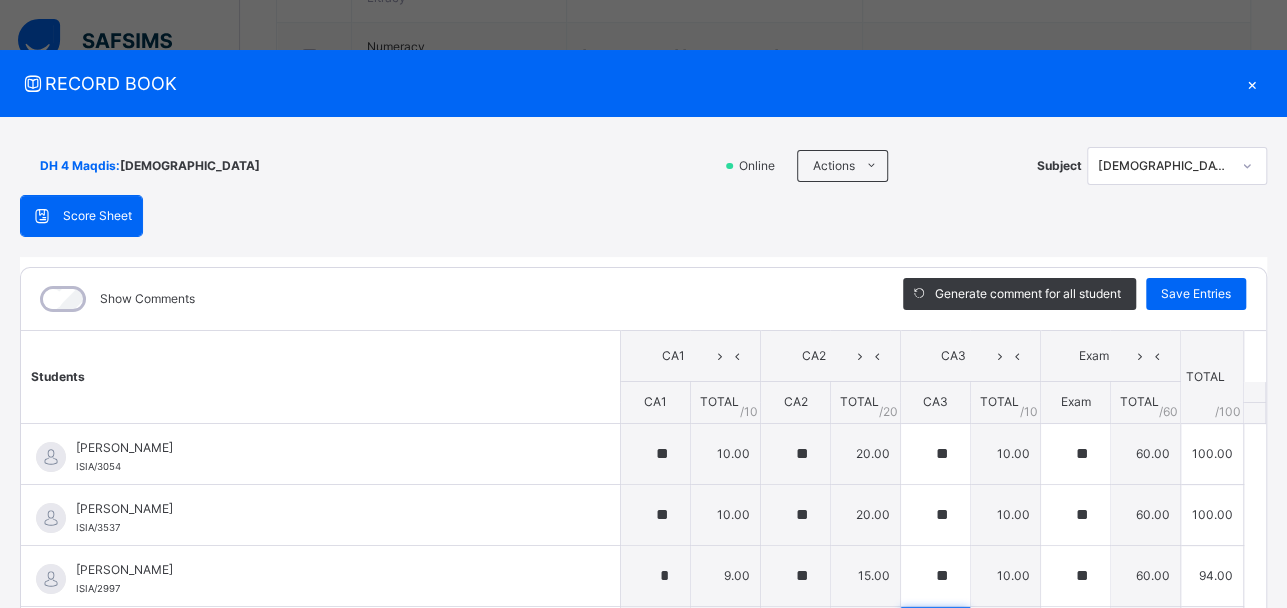 scroll, scrollTop: 58, scrollLeft: 0, axis: vertical 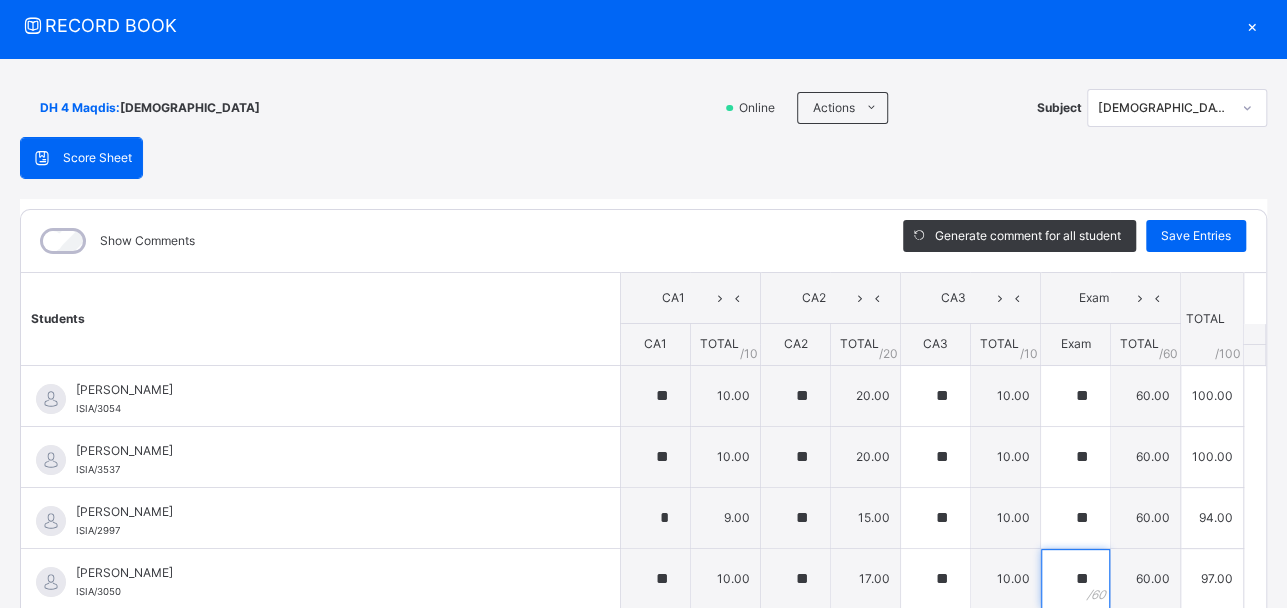 type on "**" 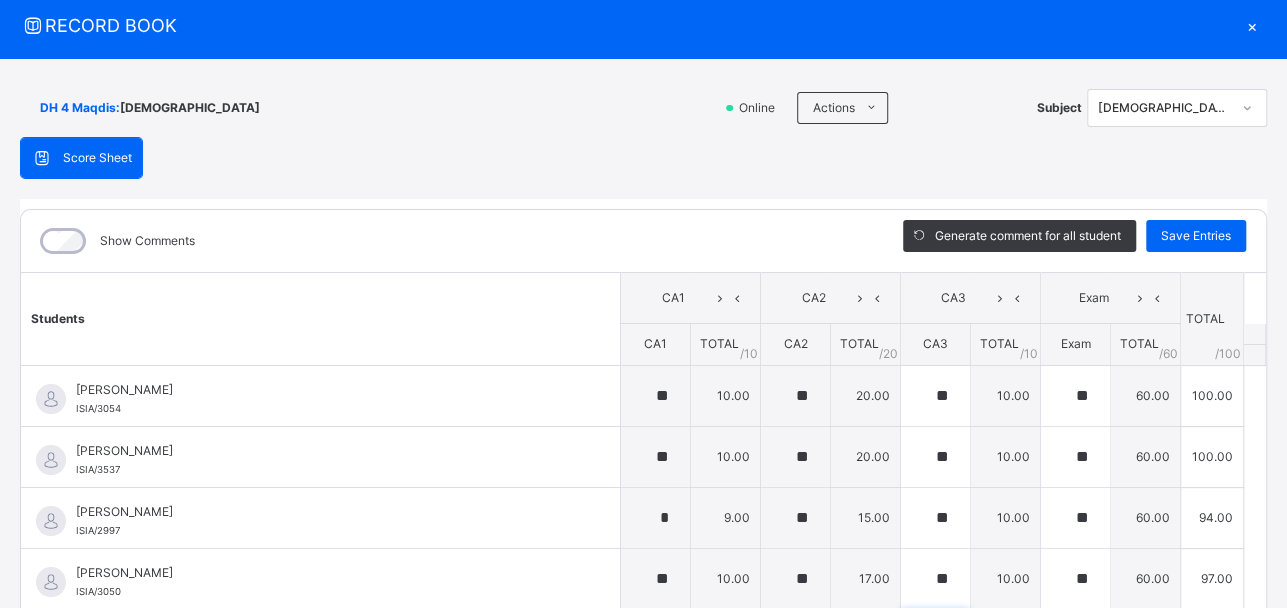 scroll, scrollTop: 302, scrollLeft: 0, axis: vertical 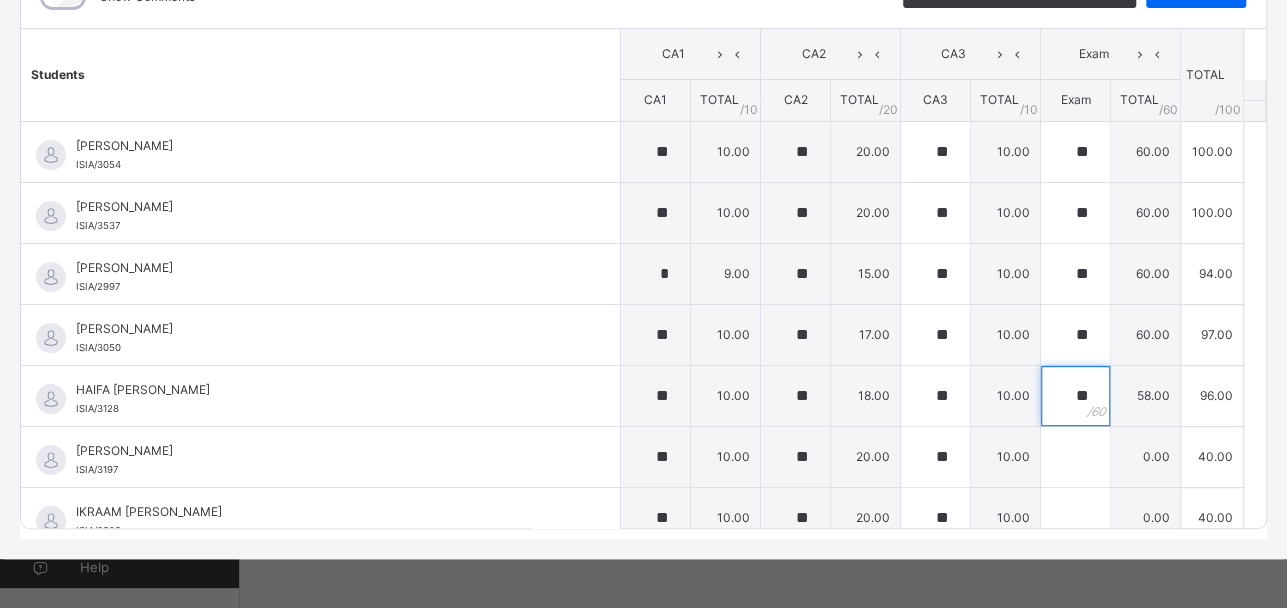 type on "**" 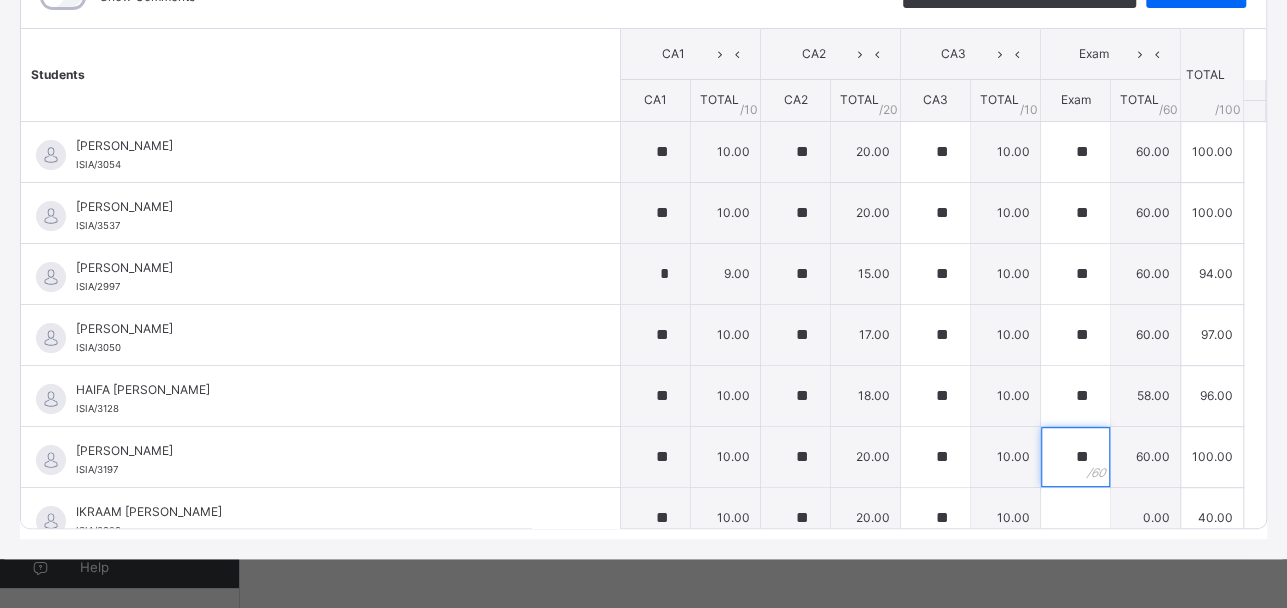 type on "**" 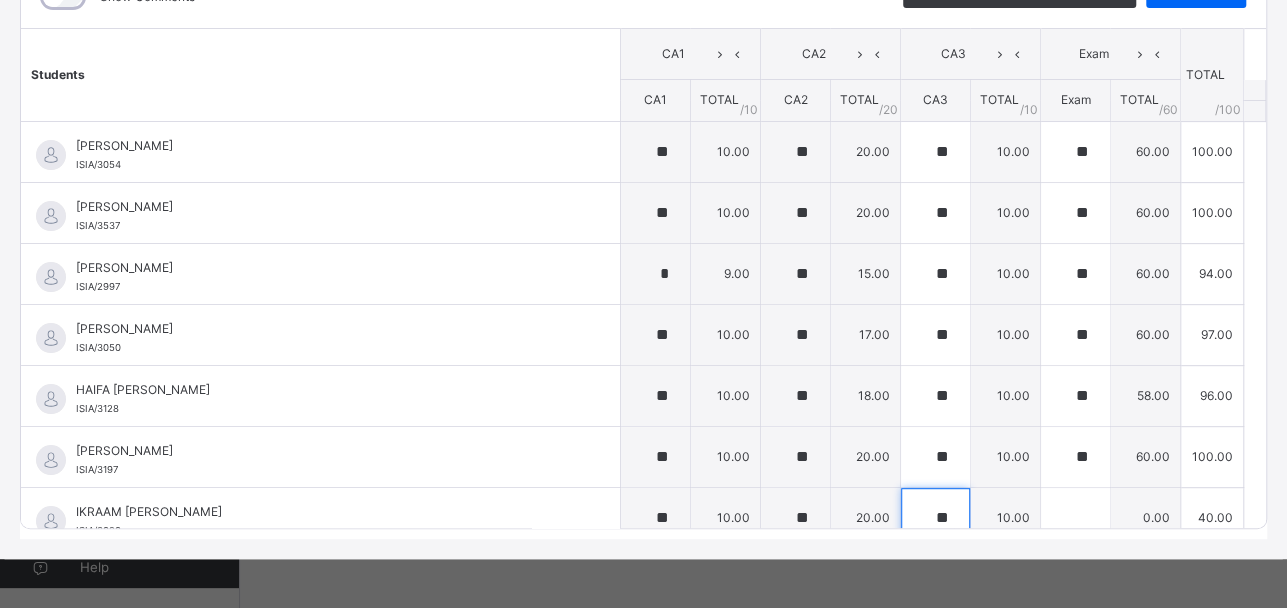 scroll, scrollTop: 19, scrollLeft: 0, axis: vertical 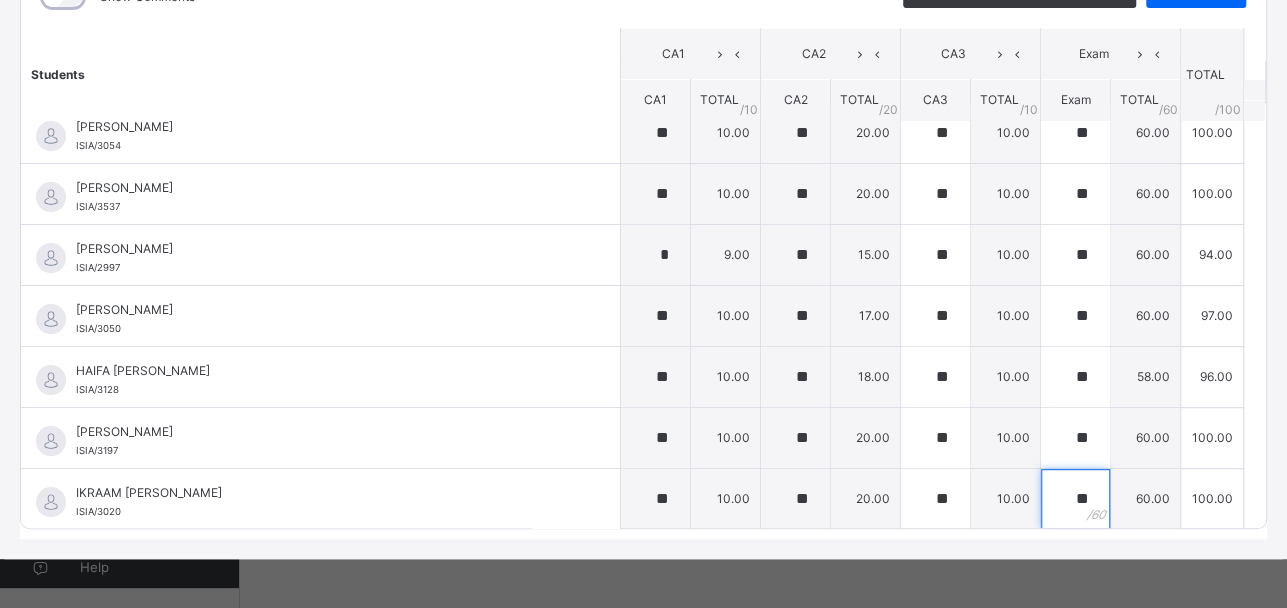 type on "**" 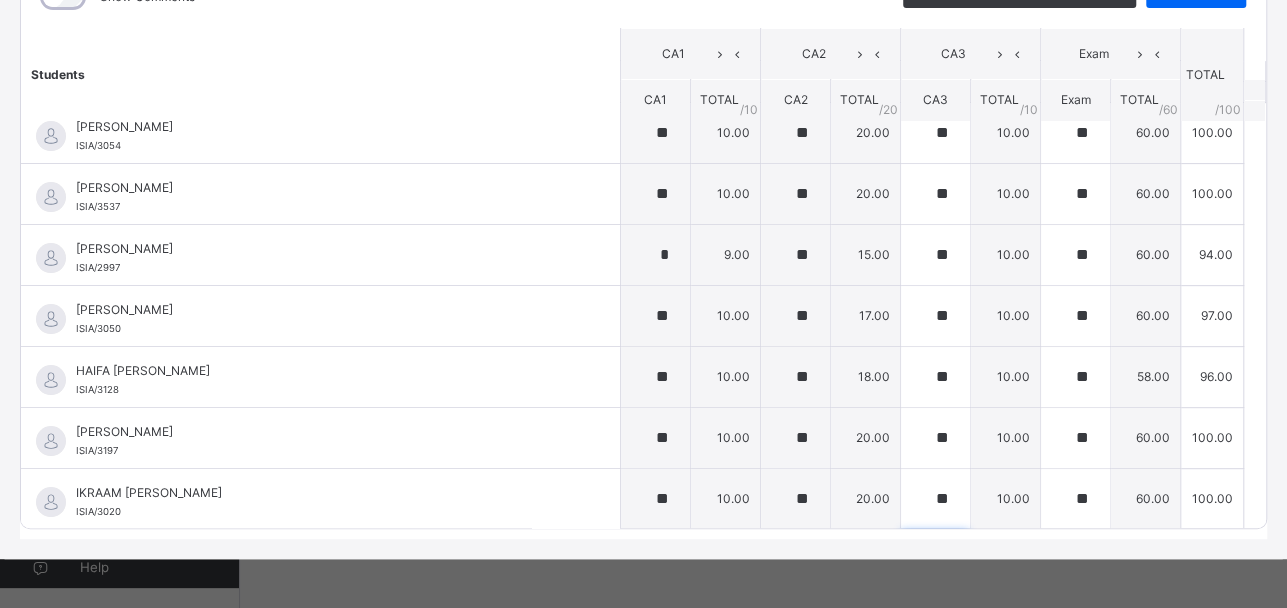 scroll, scrollTop: 300, scrollLeft: 0, axis: vertical 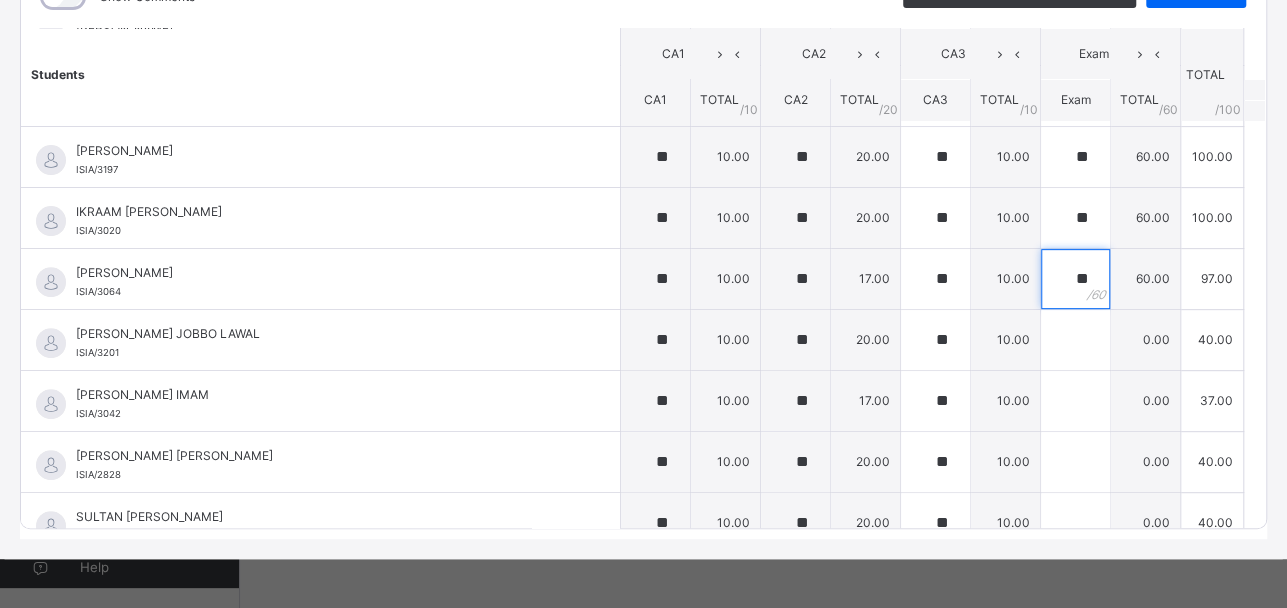 type on "**" 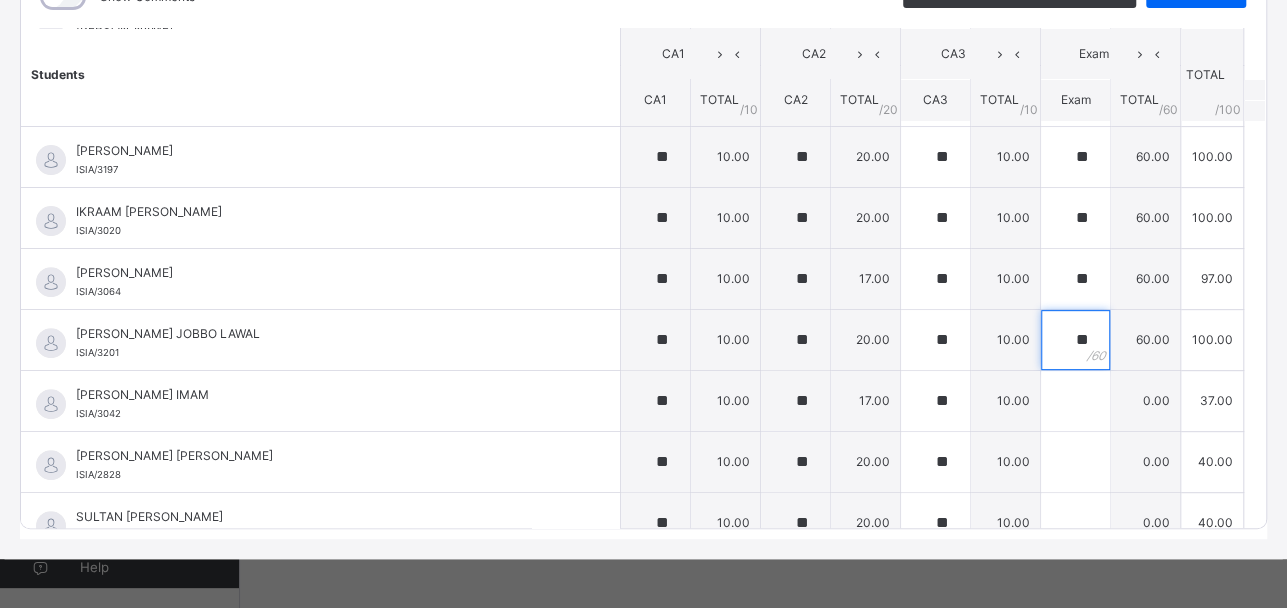 type on "**" 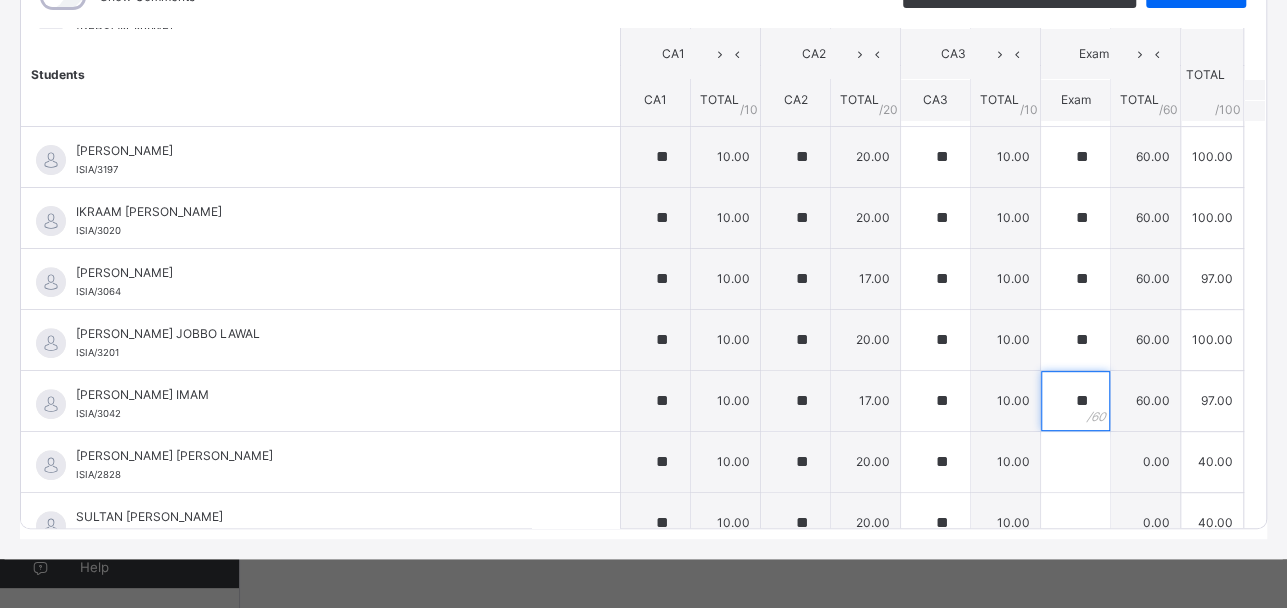 type on "**" 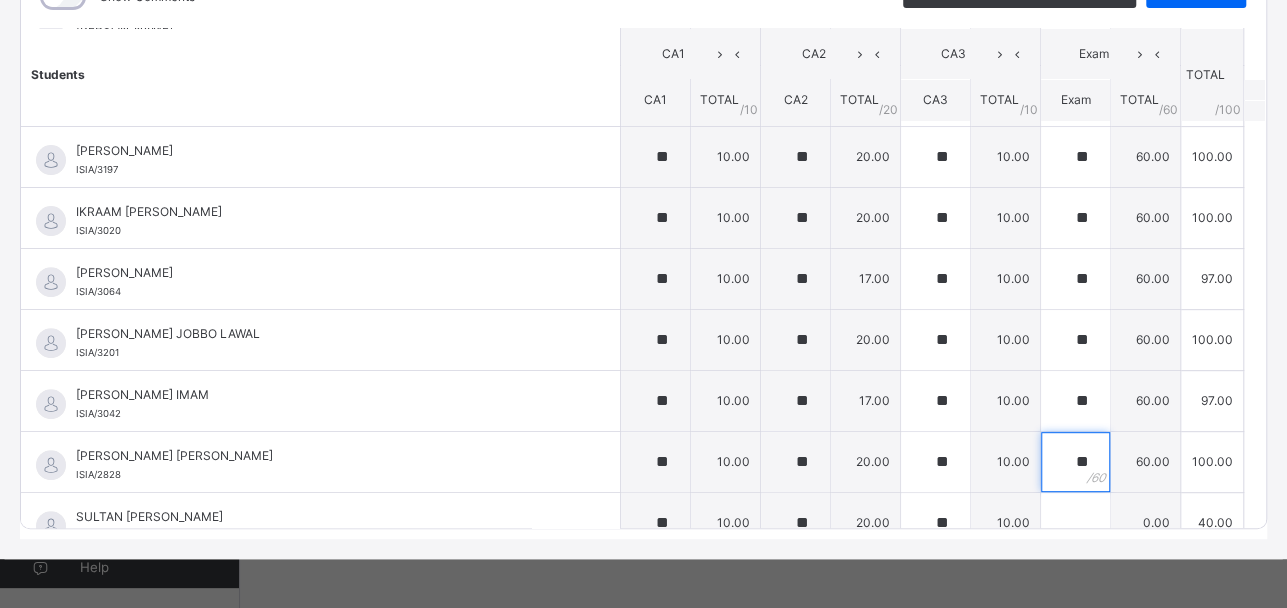 type on "**" 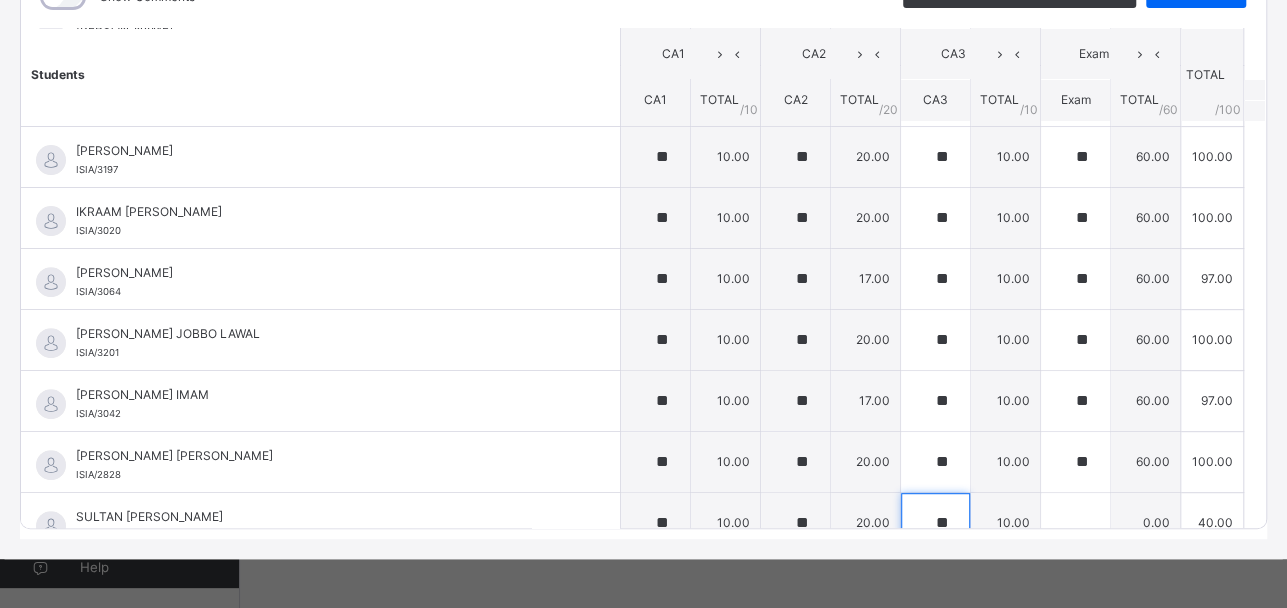 scroll, scrollTop: 323, scrollLeft: 0, axis: vertical 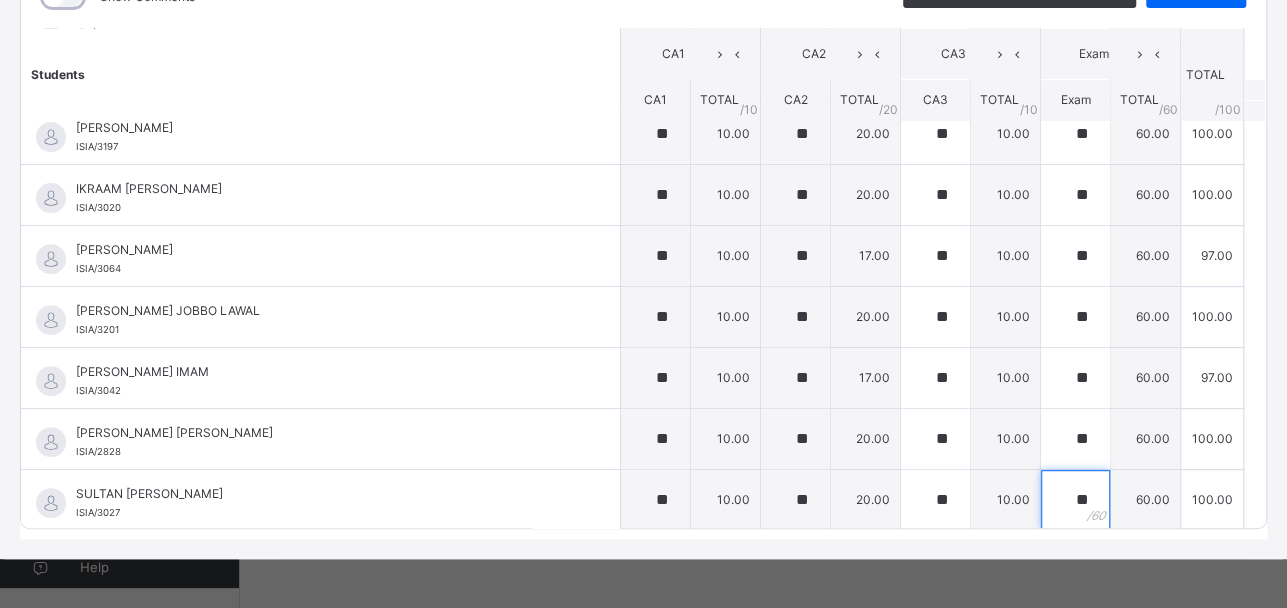 type on "**" 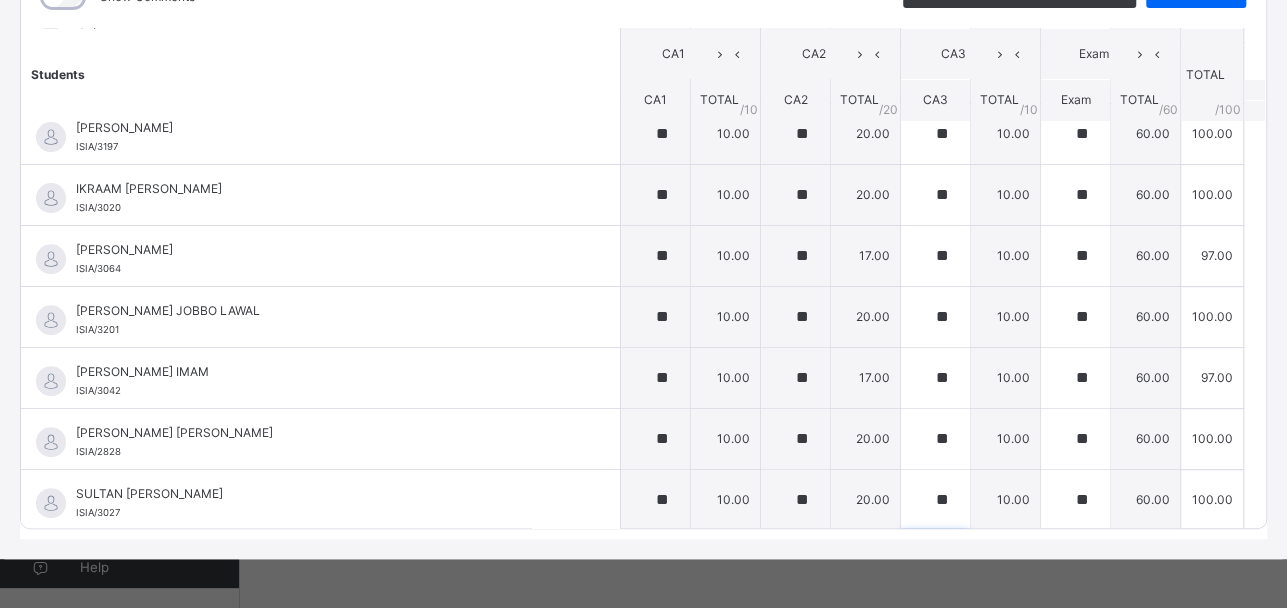 scroll, scrollTop: 446, scrollLeft: 0, axis: vertical 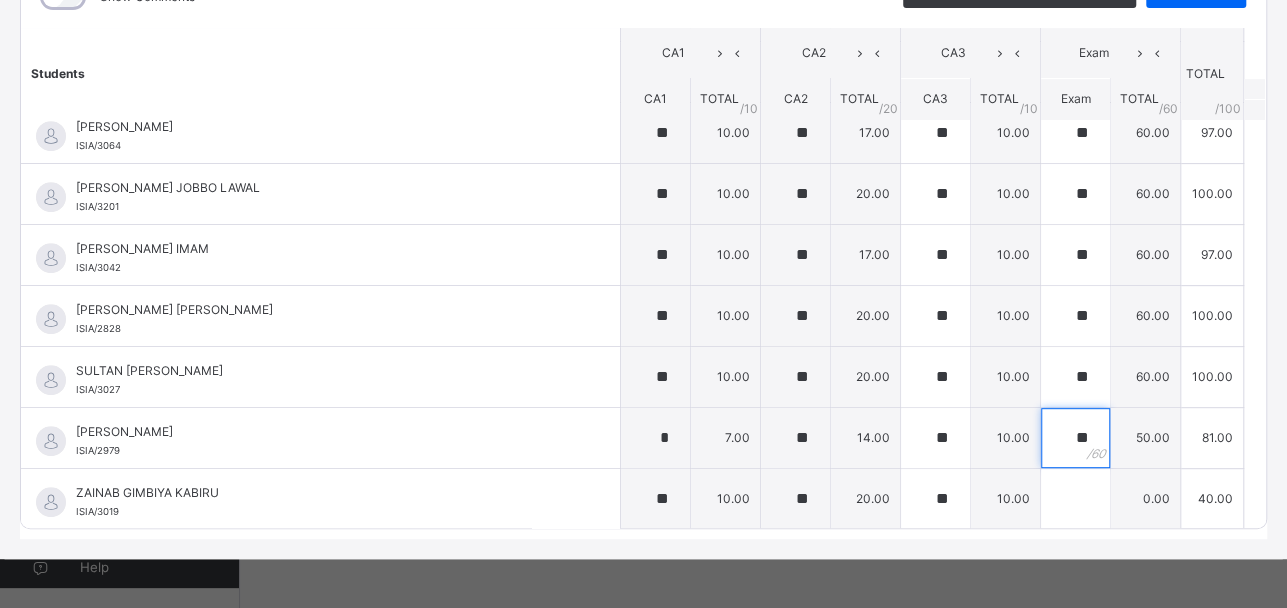 type on "**" 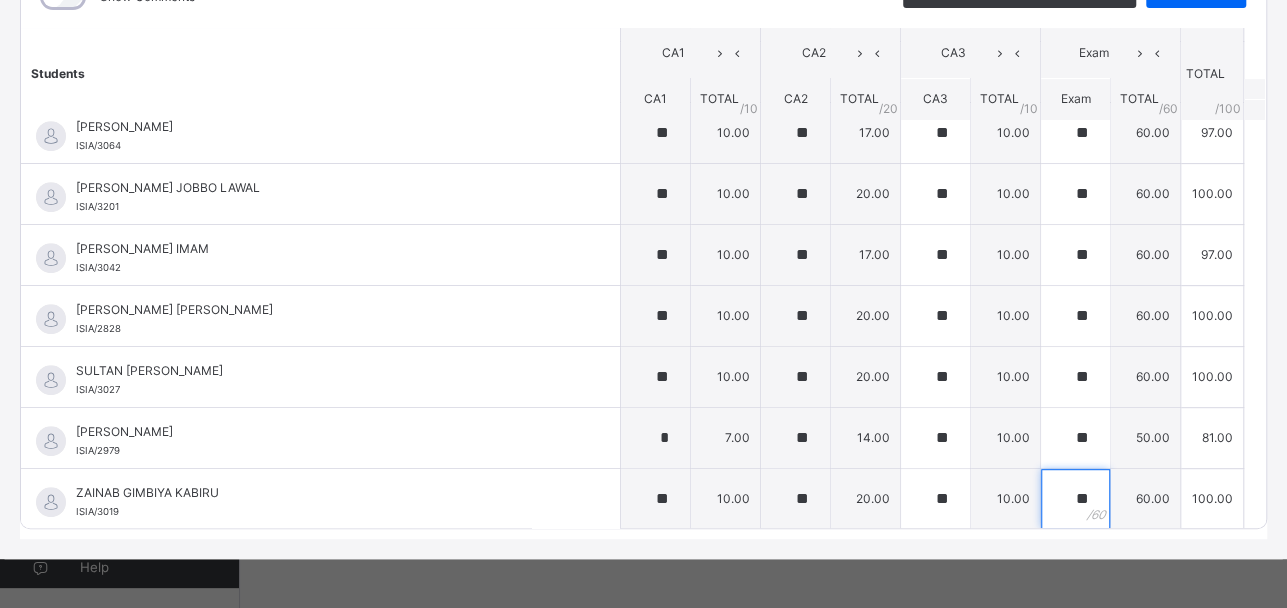 type on "**" 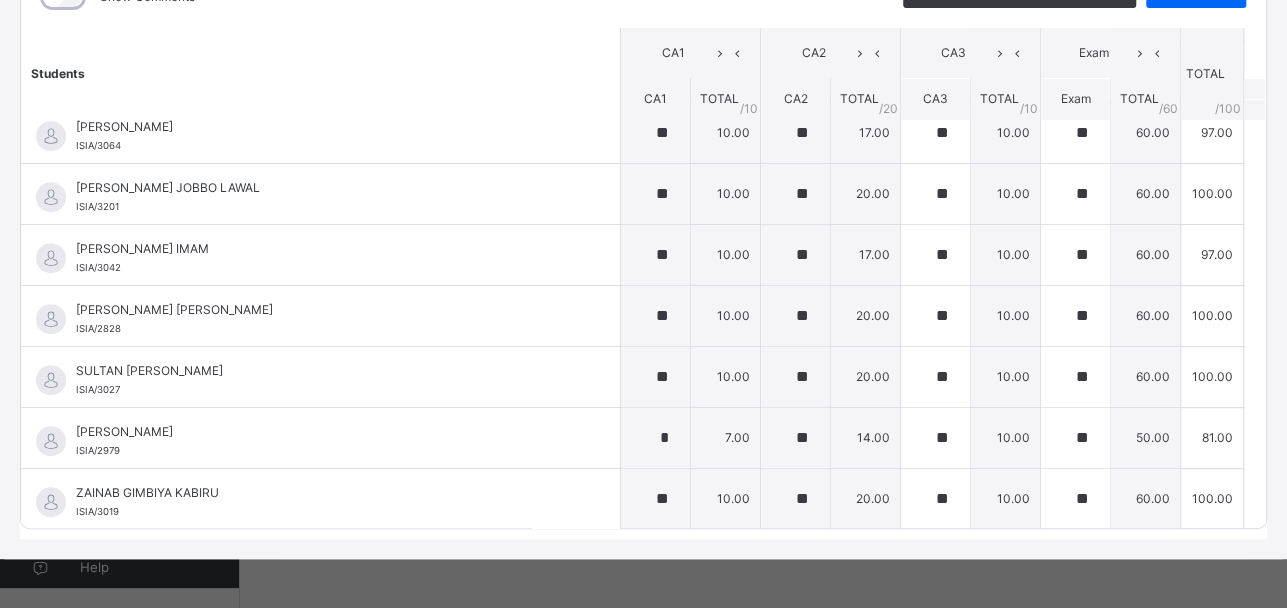 click on "Show Comments   Generate comment for all student   Save Entries Class Level:  DH 4   Maqdis Subject:  Islamiyyaat Session:  2024/2025 Session Session:  Third Term Students CA1 CA2 CA3 Exam TOTAL /100 Comment CA1 TOTAL / 10 CA2 TOTAL / 20 CA3 TOTAL / 10 Exam TOTAL / 60 [PERSON_NAME] [PERSON_NAME]/3054 [PERSON_NAME] [PERSON_NAME]/3054 ** 10.00 ** 20.00 ** 10.00 ** 60.00 100.00 Generate comment 0 / 250   ×   Subject Teacher’s Comment Generate and see in full the comment developed by the AI with an option to regenerate the comment [PERSON_NAME] MAMMAN [PERSON_NAME]/3054   Total 100.00  / 100.00 [PERSON_NAME] Bot   Regenerate     Use this comment   [PERSON_NAME]/3537 [PERSON_NAME]/3537 ** 10.00 ** 20.00 ** 10.00 ** 60.00 100.00 Generate comment 0 / 250   ×   Subject Teacher’s Comment Generate and see in full the comment developed by the AI with an option to regenerate the comment [PERSON_NAME] [PERSON_NAME]/3537   Total 100.00  / 100.00 [PERSON_NAME] Bot   Regenerate     Use this comment   *" at bounding box center (643, 247) 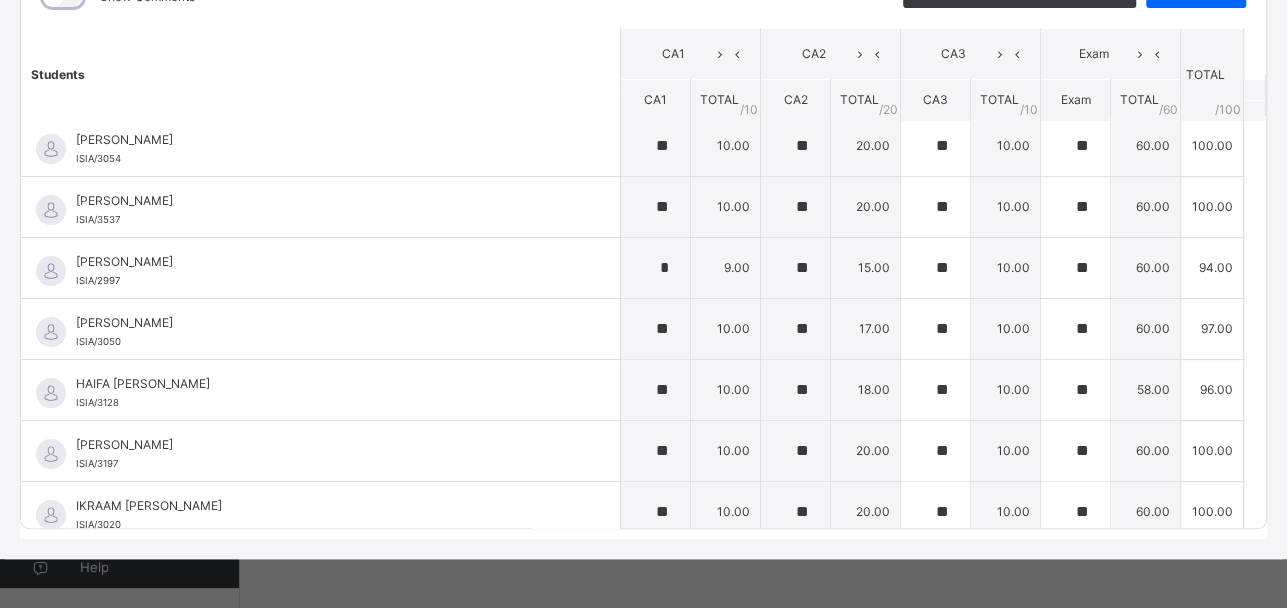 scroll, scrollTop: 0, scrollLeft: 0, axis: both 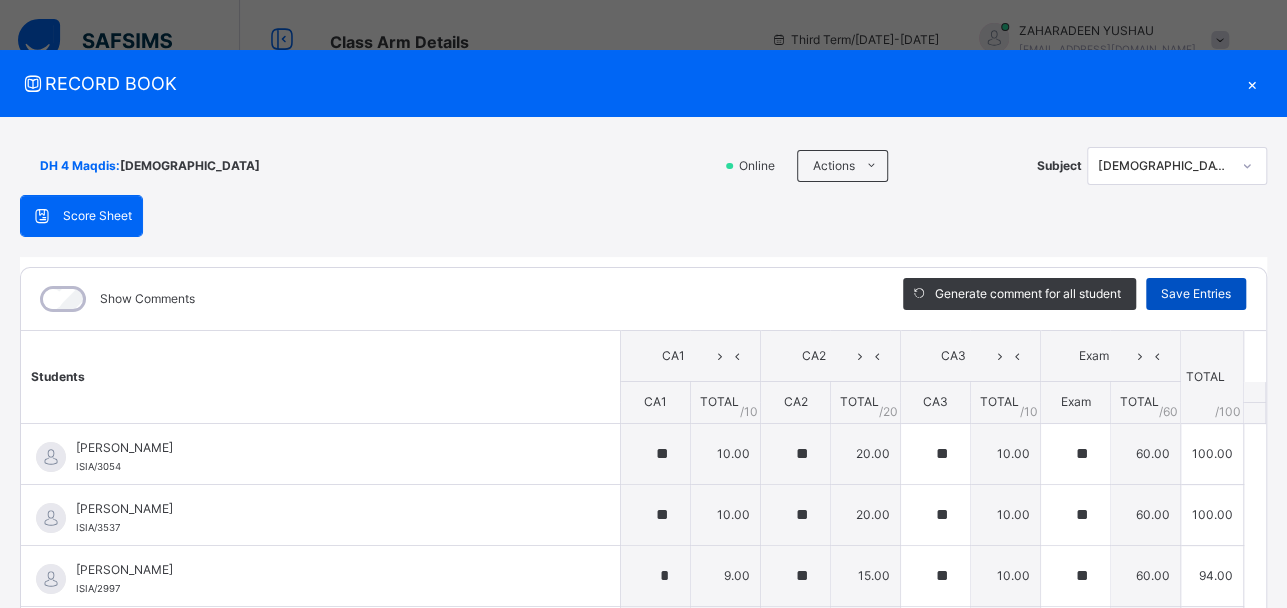 click on "Save Entries" at bounding box center [1196, 294] 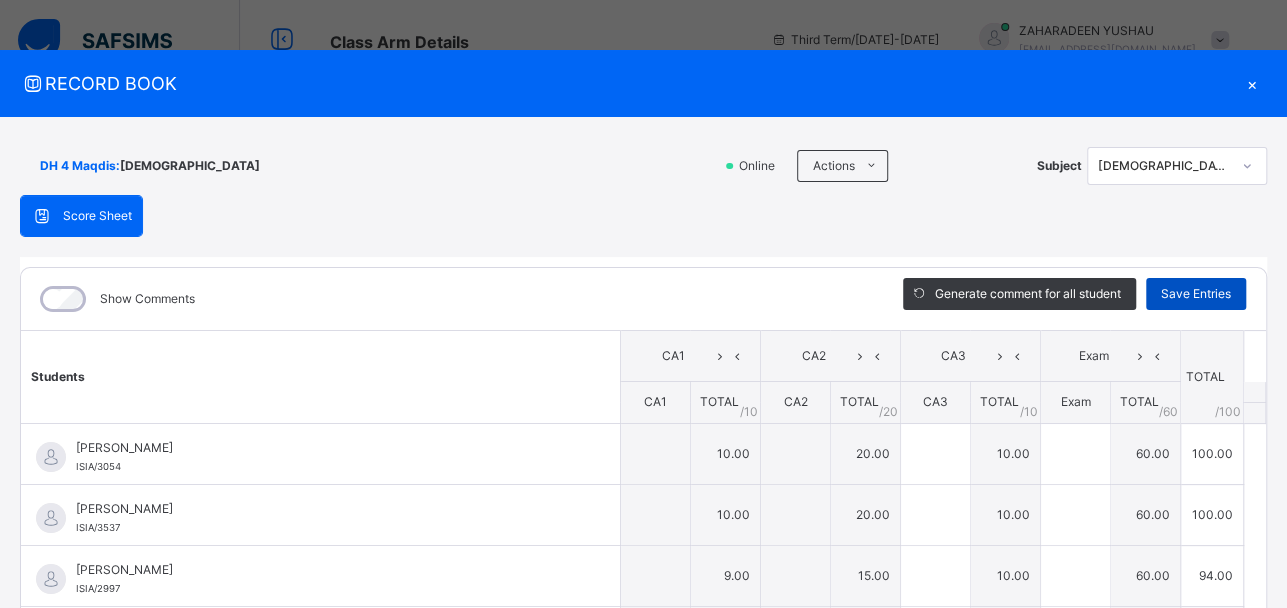 type on "**" 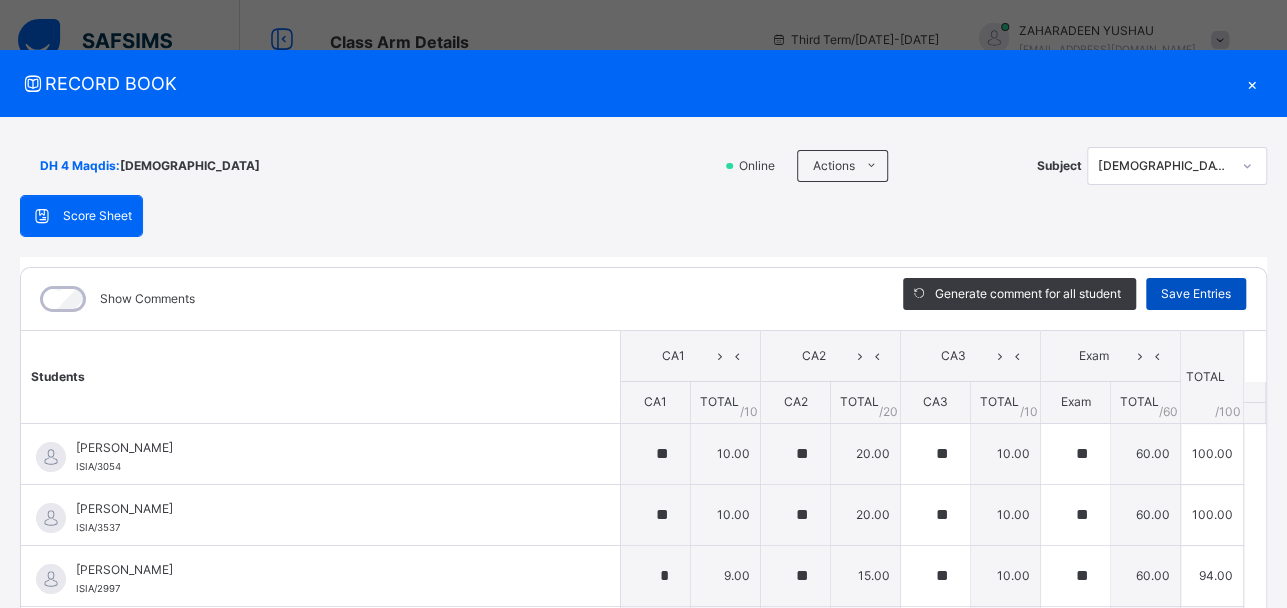 type on "**" 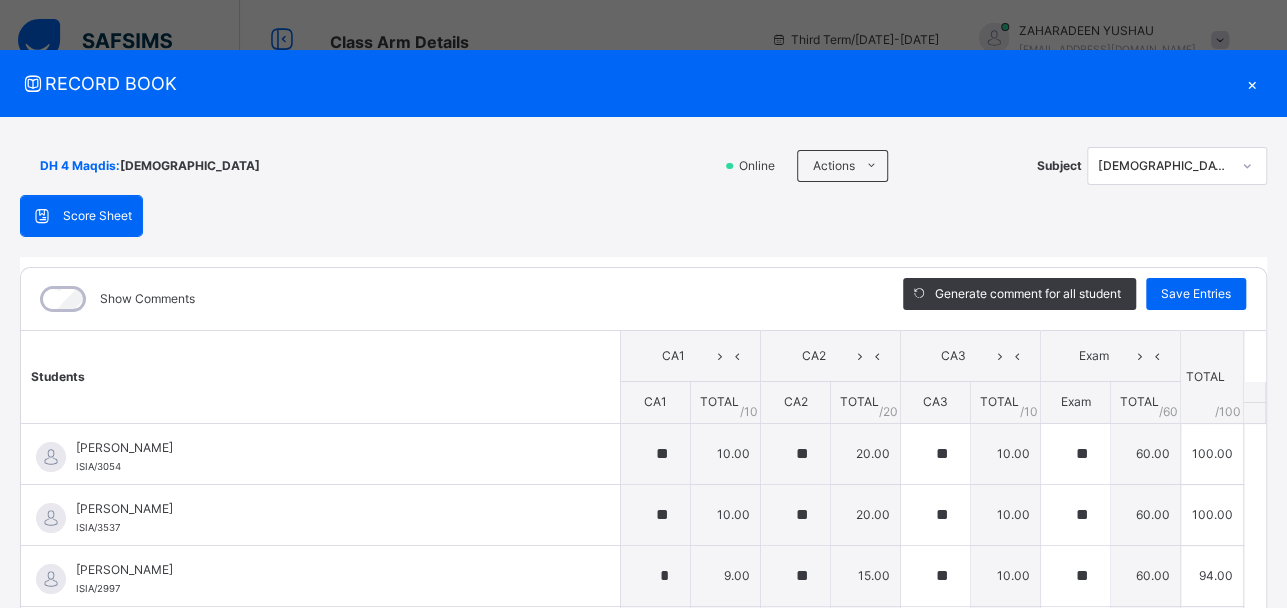 click on "Score Sheet Score Sheet Show Comments   Generate comment for all student   Save Entries Class Level:  DH 4   Maqdis Subject:  Islamiyyaat Session:  2024/2025 Session Session:  Third Term Students CA1 CA2 CA3 Exam TOTAL /100 Comment CA1 TOTAL / 10 CA2 TOTAL / 20 CA3 TOTAL / 10 Exam TOTAL / 60 [PERSON_NAME] [PERSON_NAME]/3054 [PERSON_NAME] [PERSON_NAME]/3054 ** 10.00 ** 20.00 ** 10.00 ** 60.00 100.00 Generate comment 0 / 250   ×   Subject Teacher’s Comment Generate and see in full the comment developed by the AI with an option to regenerate the comment [PERSON_NAME] MAMMAN [PERSON_NAME]/3054   Total 100.00  / 100.00 [PERSON_NAME] Bot   Regenerate     Use this comment   [PERSON_NAME]/3537 [PERSON_NAME]/3537 ** 10.00 ** 20.00 ** 10.00 ** 60.00 100.00 Generate comment 0 / 250   ×   Subject Teacher’s Comment Generate and see in full the comment developed by the AI with an option to regenerate the comment [PERSON_NAME] [PERSON_NAME]/3537   Total 100.00  / 100.00 [PERSON_NAME] Bot   Regenerate" at bounding box center (643, 518) 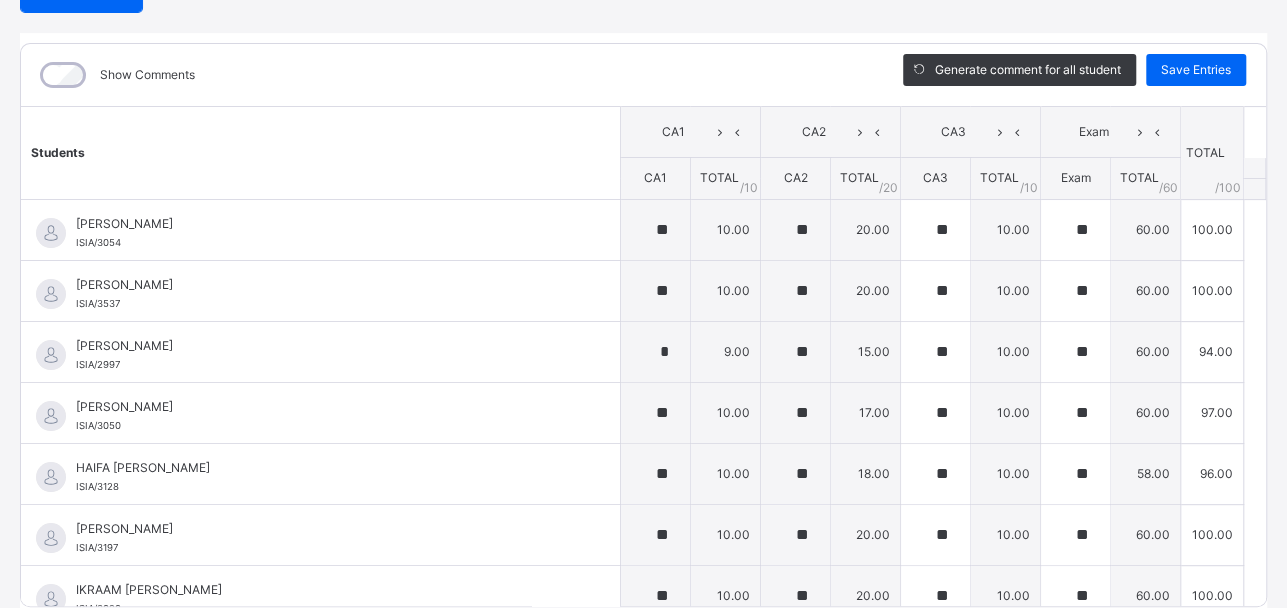 scroll, scrollTop: 302, scrollLeft: 0, axis: vertical 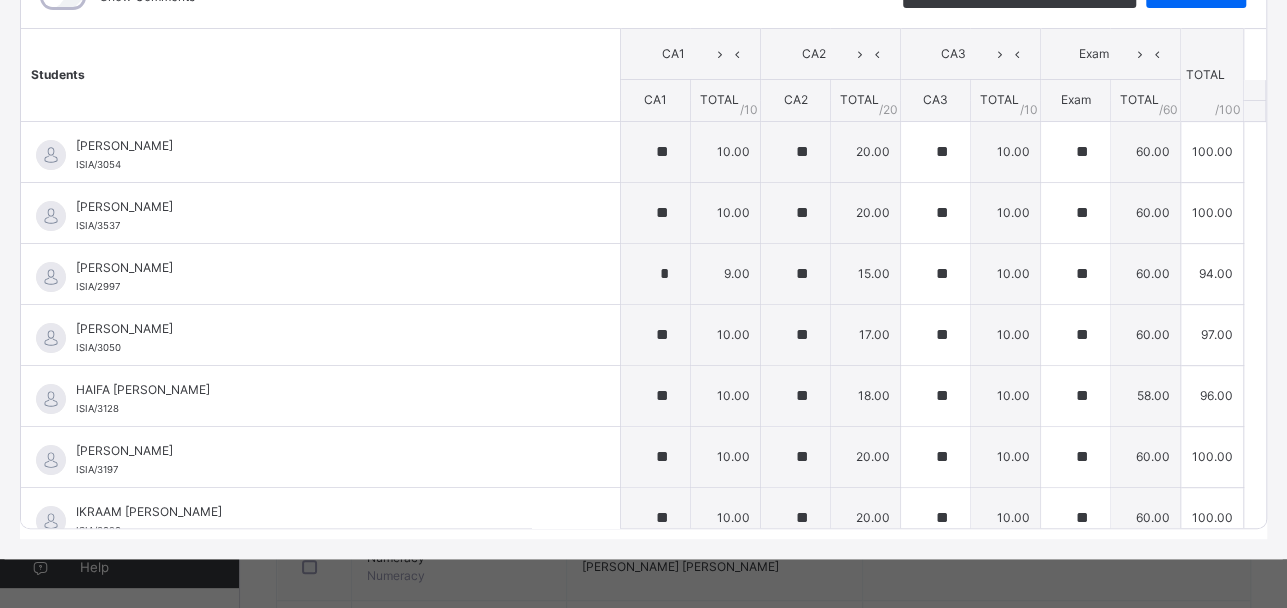 click on "Show Comments" at bounding box center [447, -3] 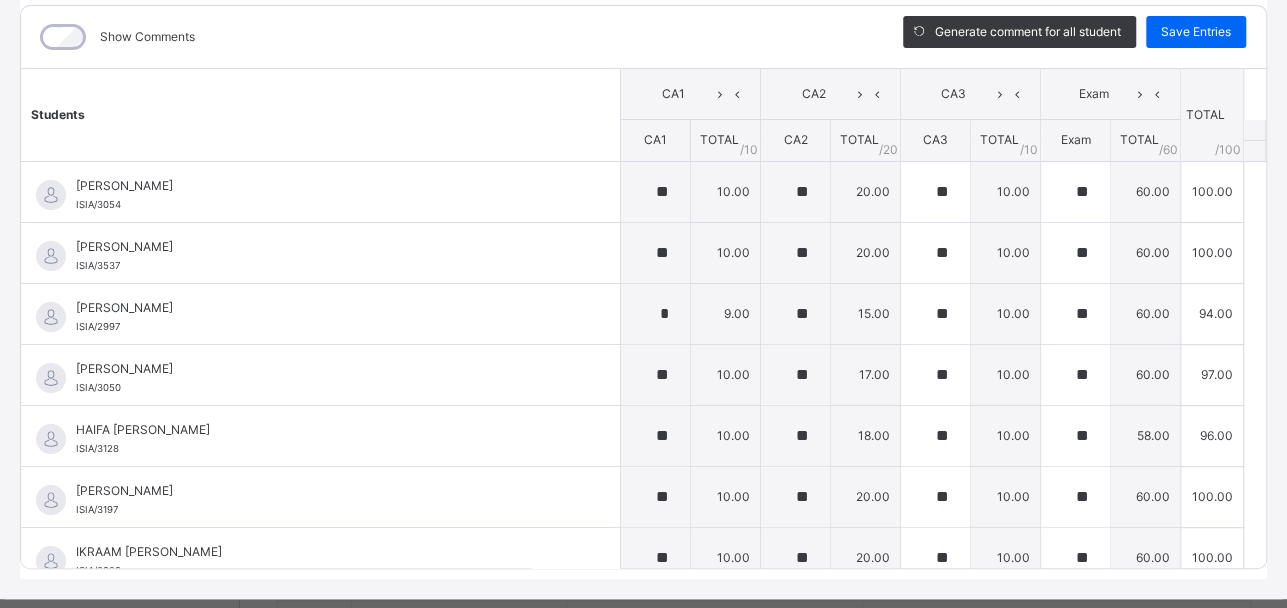 scroll, scrollTop: 101, scrollLeft: 0, axis: vertical 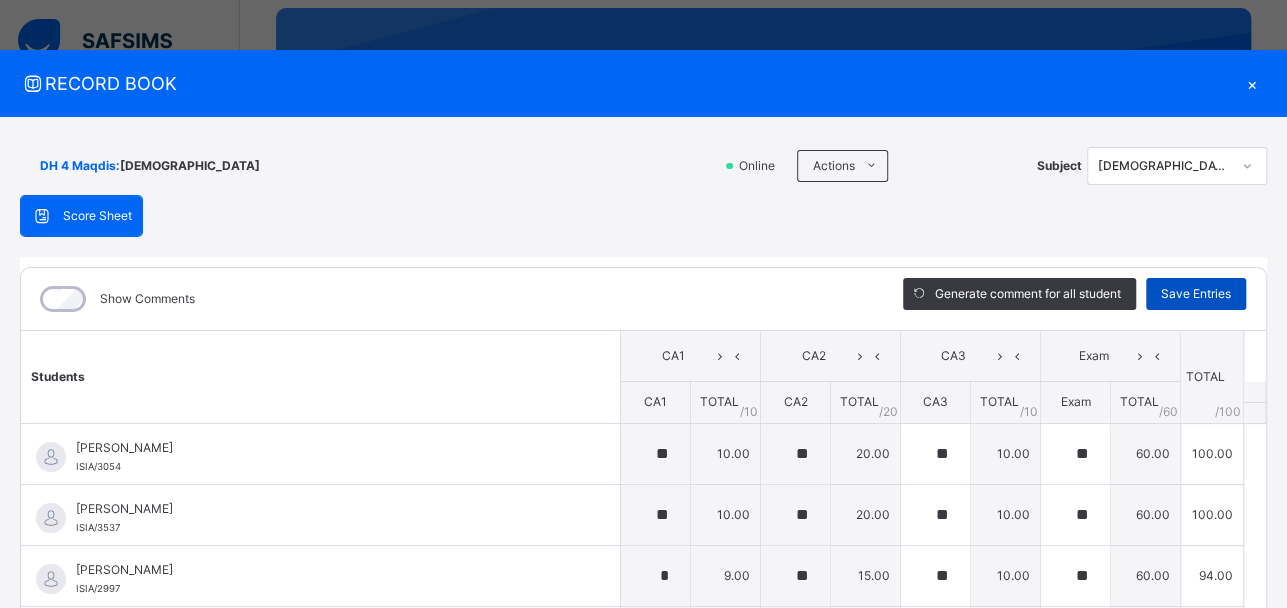 click on "Save Entries" at bounding box center (1196, 294) 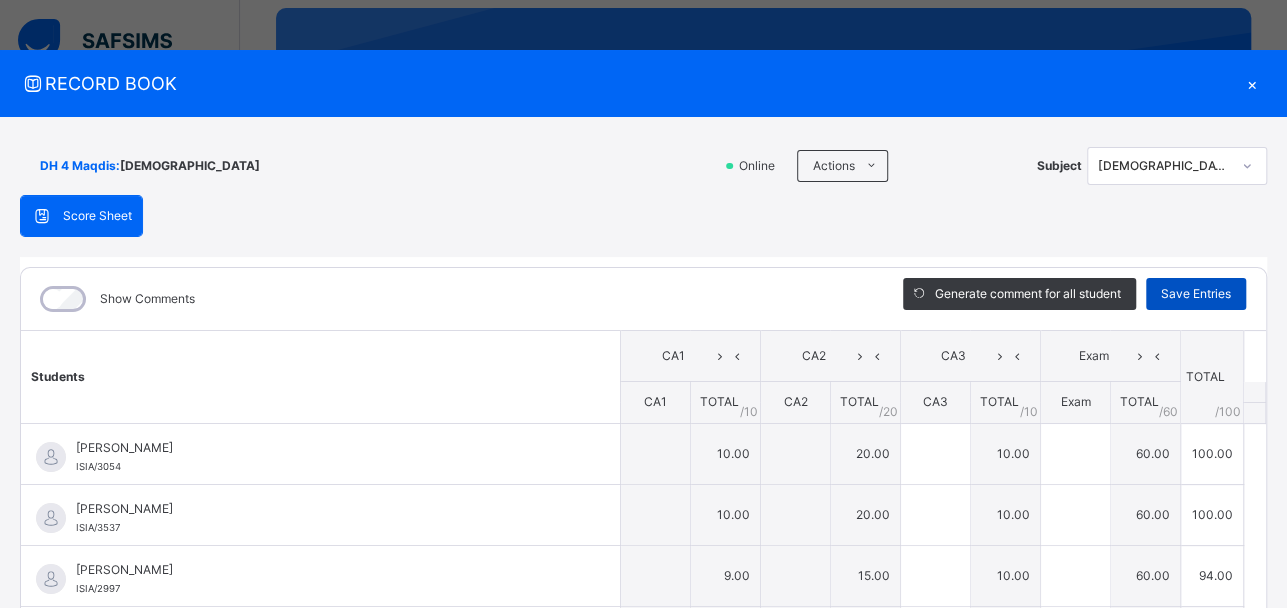 type on "**" 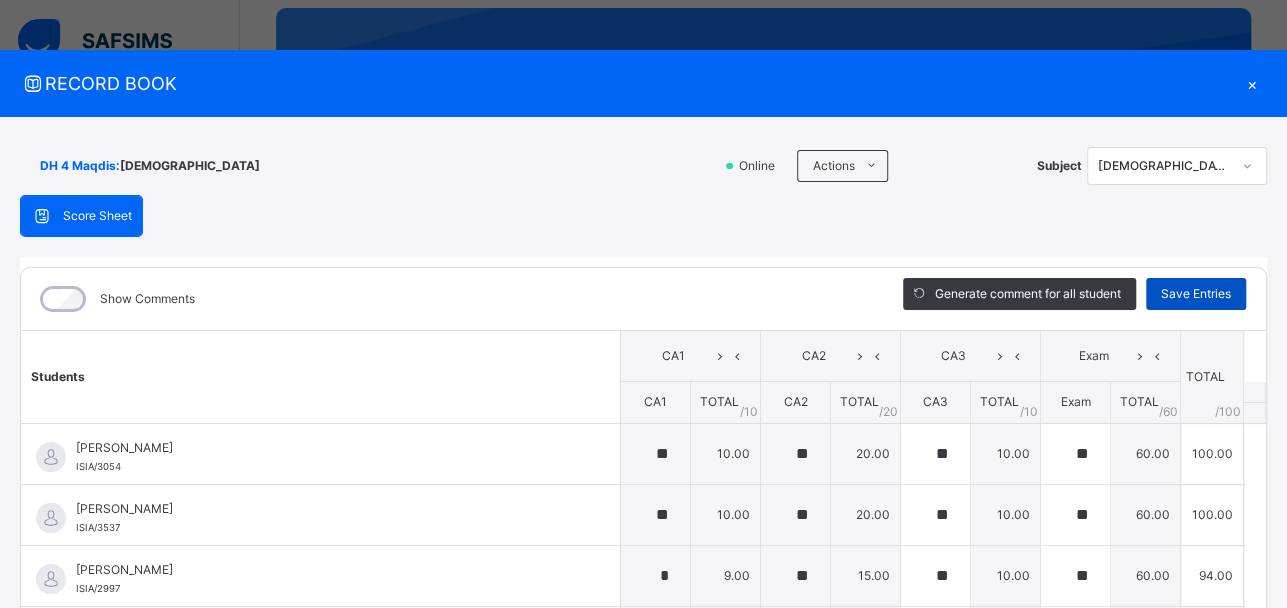 type on "**" 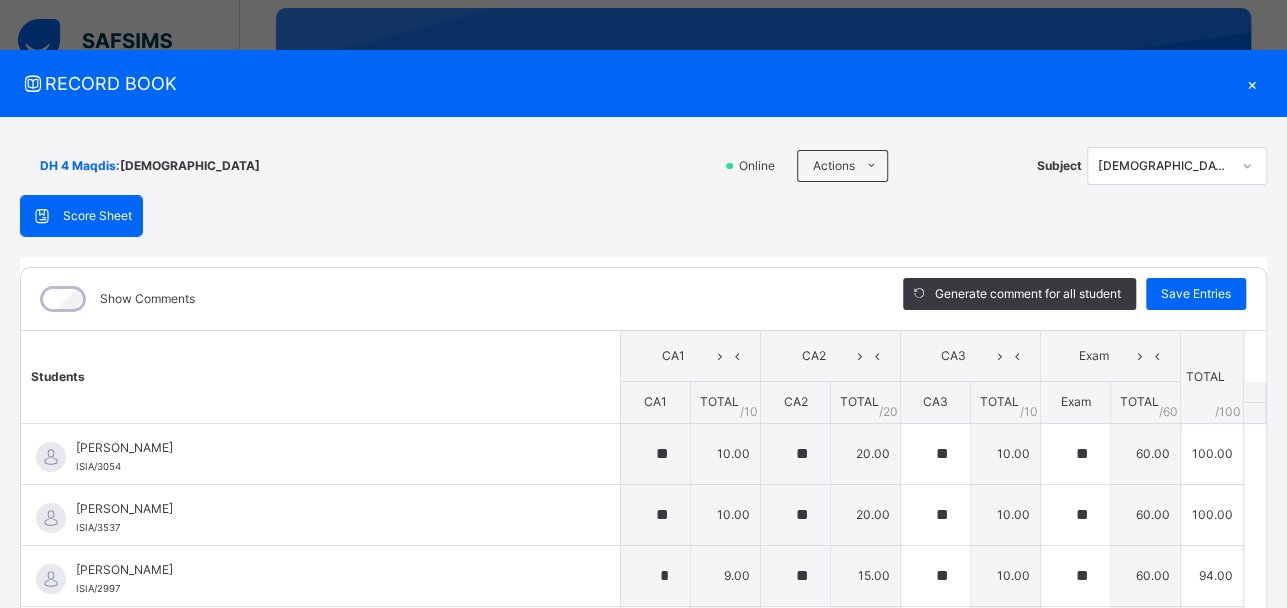 click on "×" at bounding box center [1252, 83] 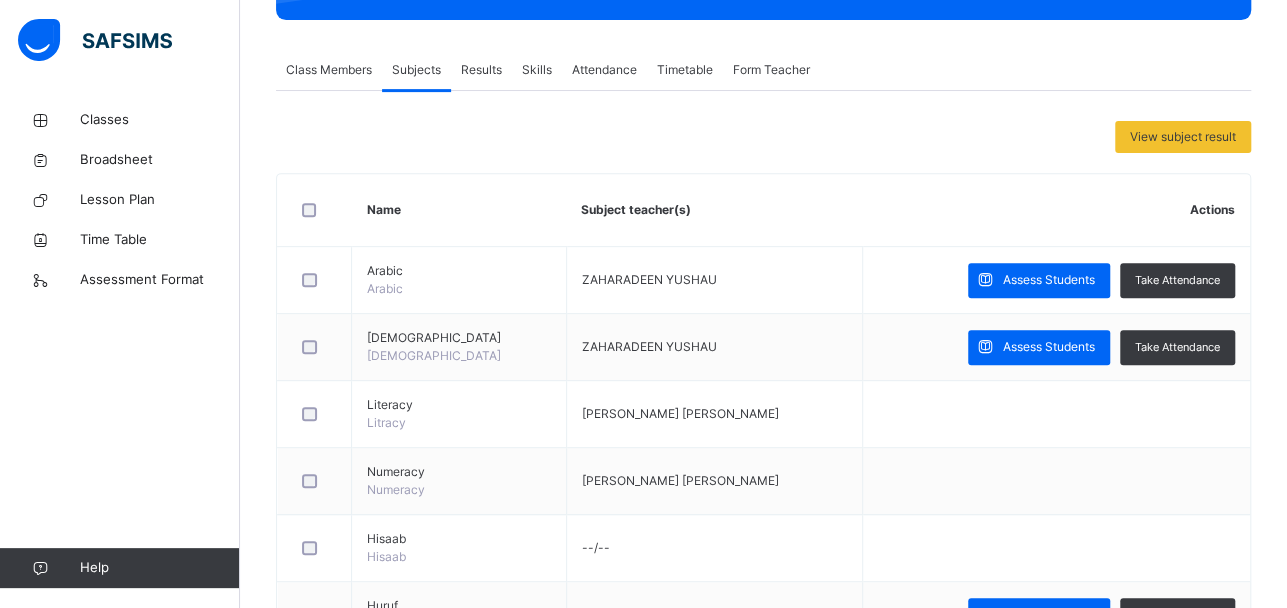 scroll, scrollTop: 360, scrollLeft: 0, axis: vertical 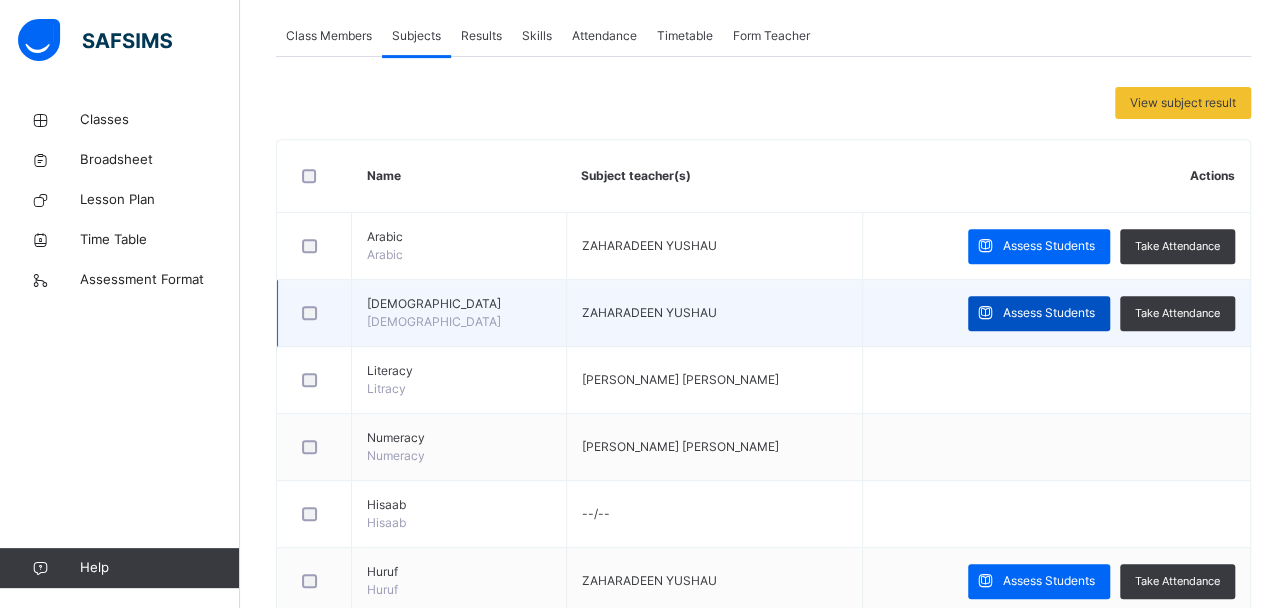 click on "Assess Students" at bounding box center [1049, 313] 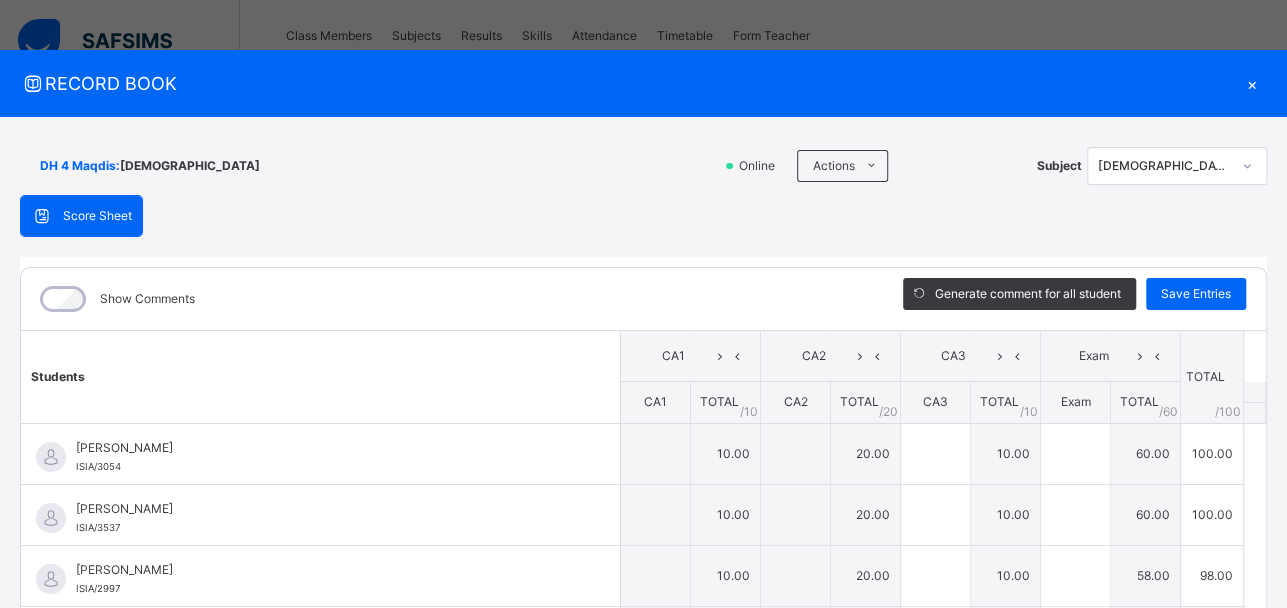 type on "**" 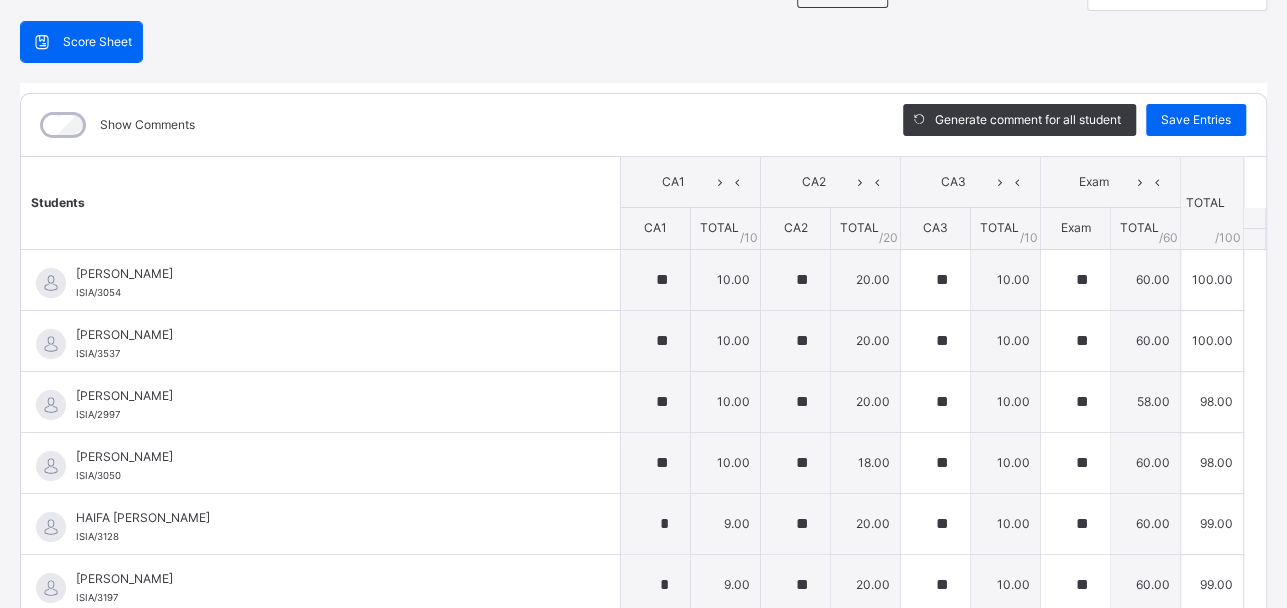 scroll, scrollTop: 286, scrollLeft: 0, axis: vertical 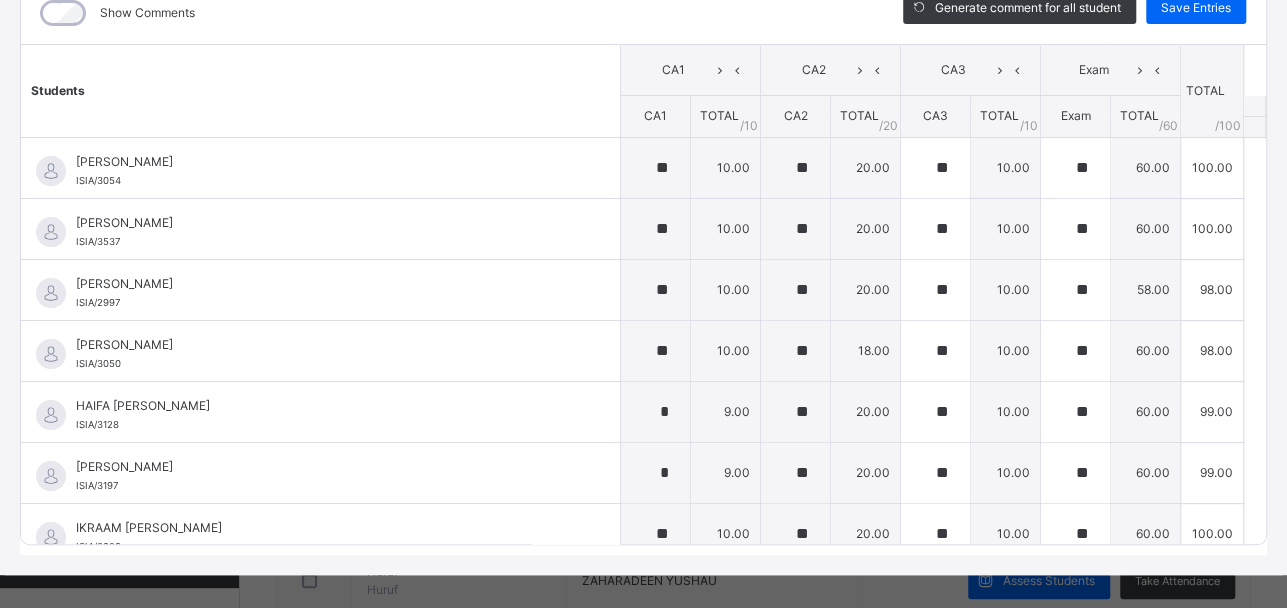 click on "Show Comments" at bounding box center (447, 13) 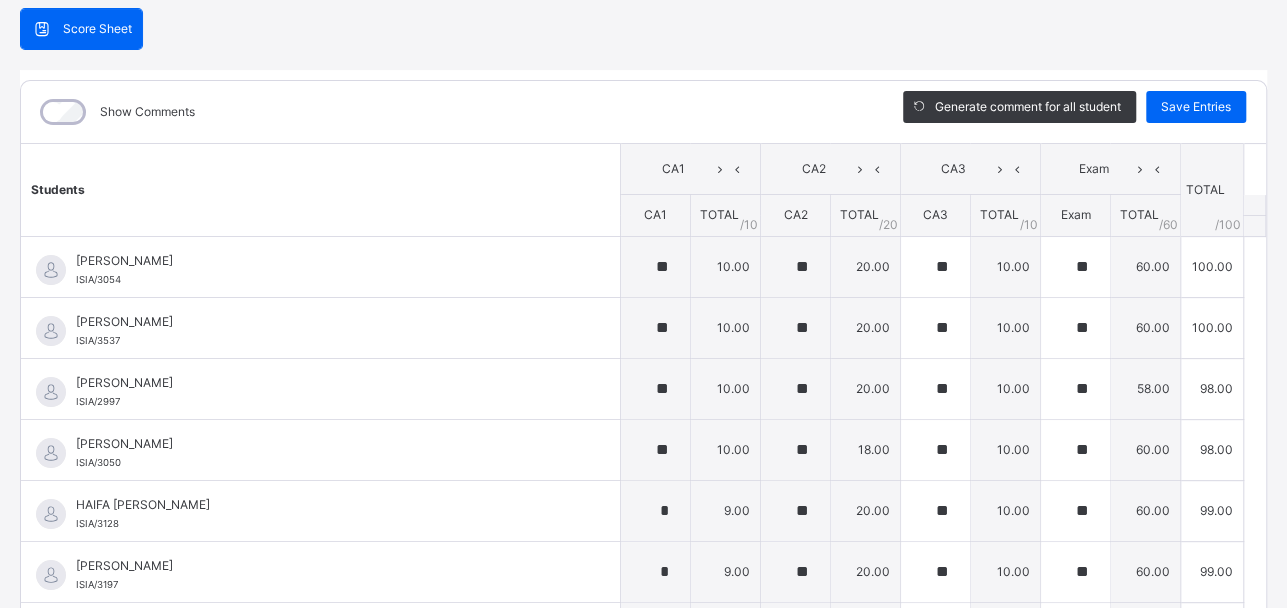 scroll, scrollTop: 33, scrollLeft: 0, axis: vertical 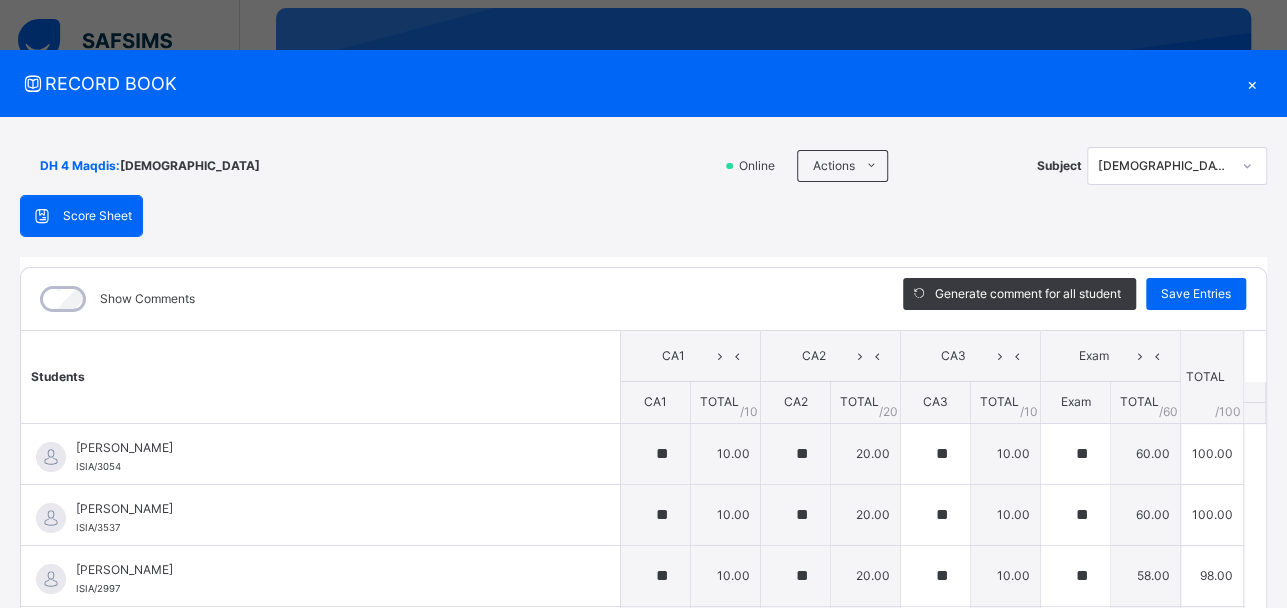 click on "×" at bounding box center [1252, 83] 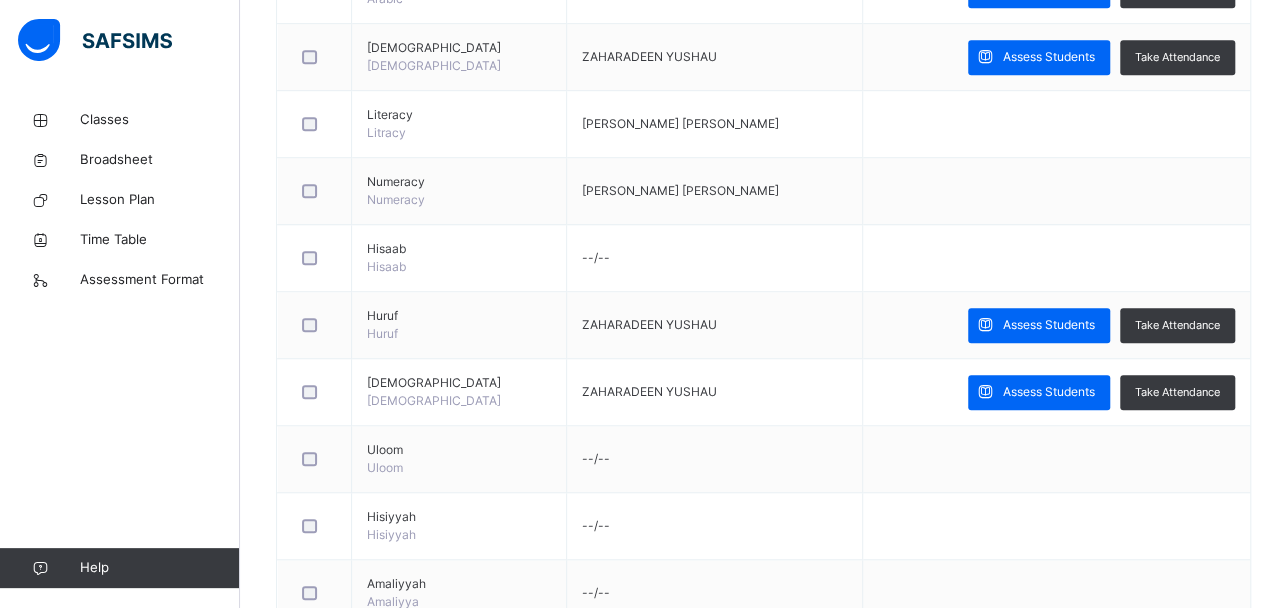 scroll, scrollTop: 640, scrollLeft: 0, axis: vertical 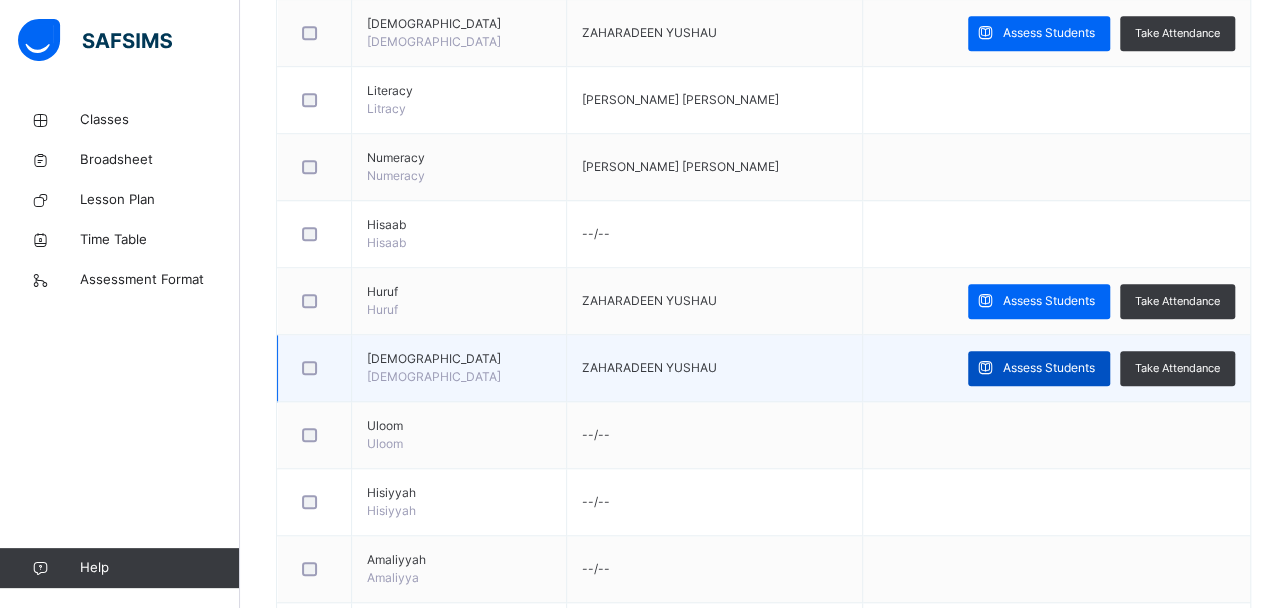 click on "Assess Students" at bounding box center (1049, 368) 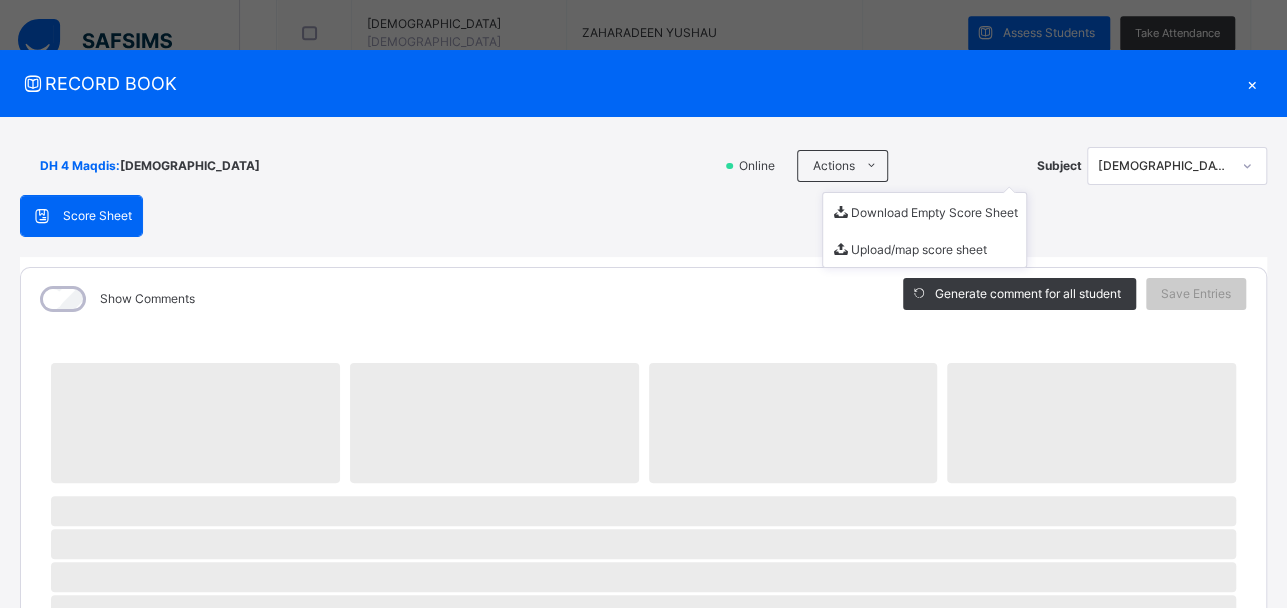 click on "Actions  Download Empty Score Sheet  Upload/map score sheet" at bounding box center (912, 166) 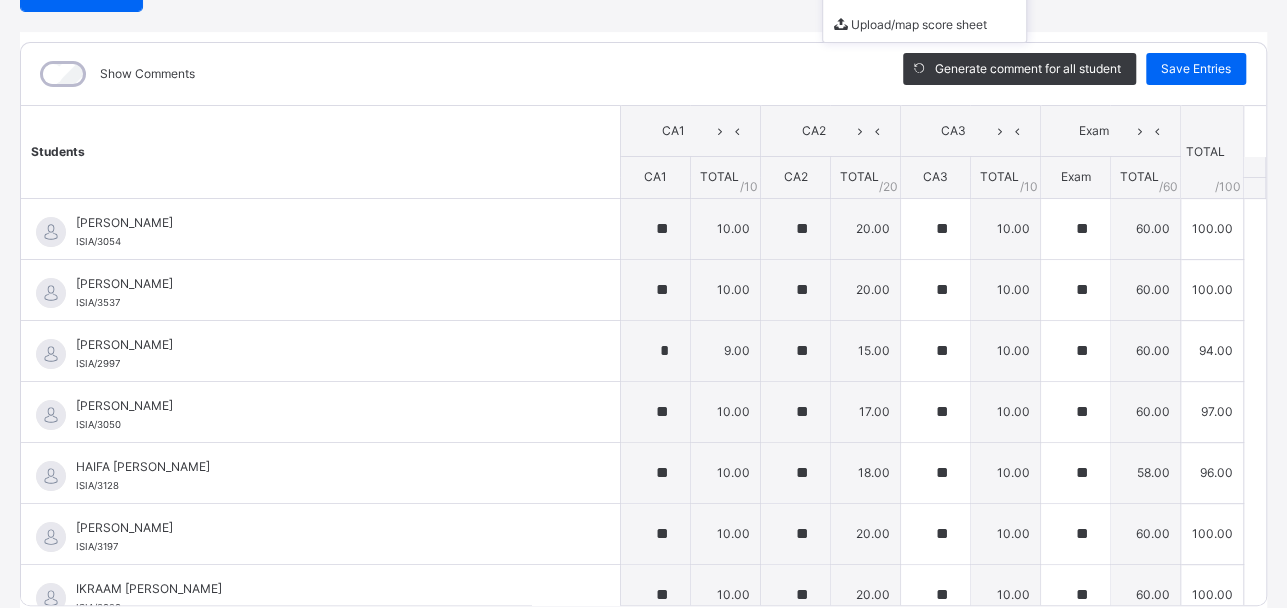 scroll, scrollTop: 301, scrollLeft: 0, axis: vertical 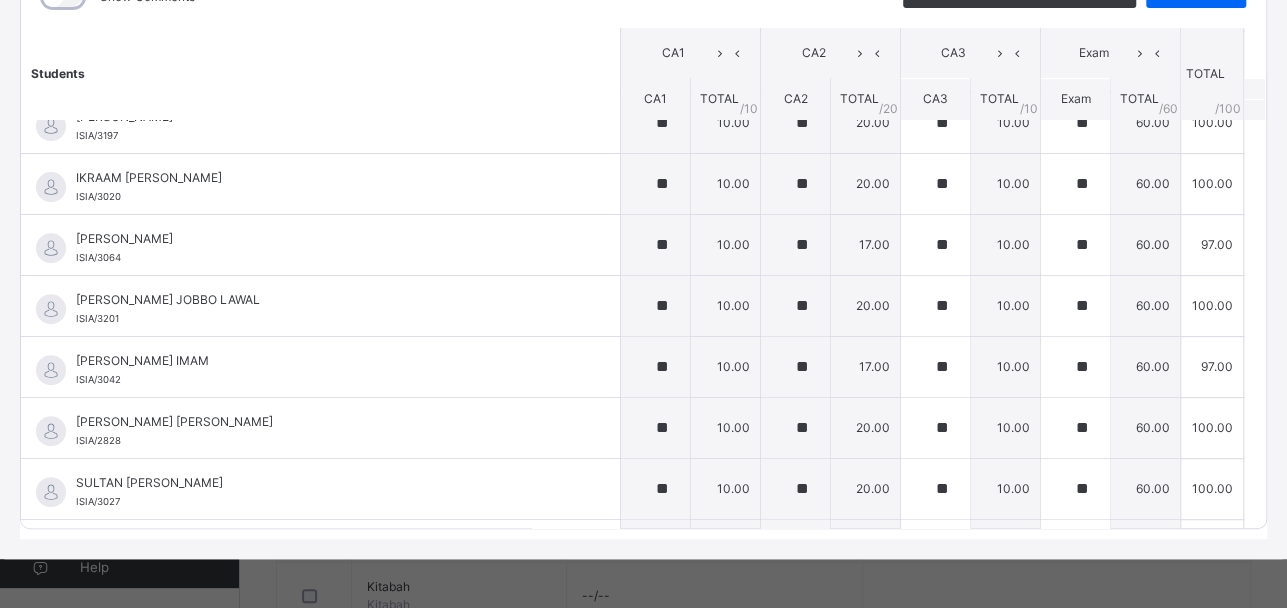 click on "Show Comments" at bounding box center (447, -3) 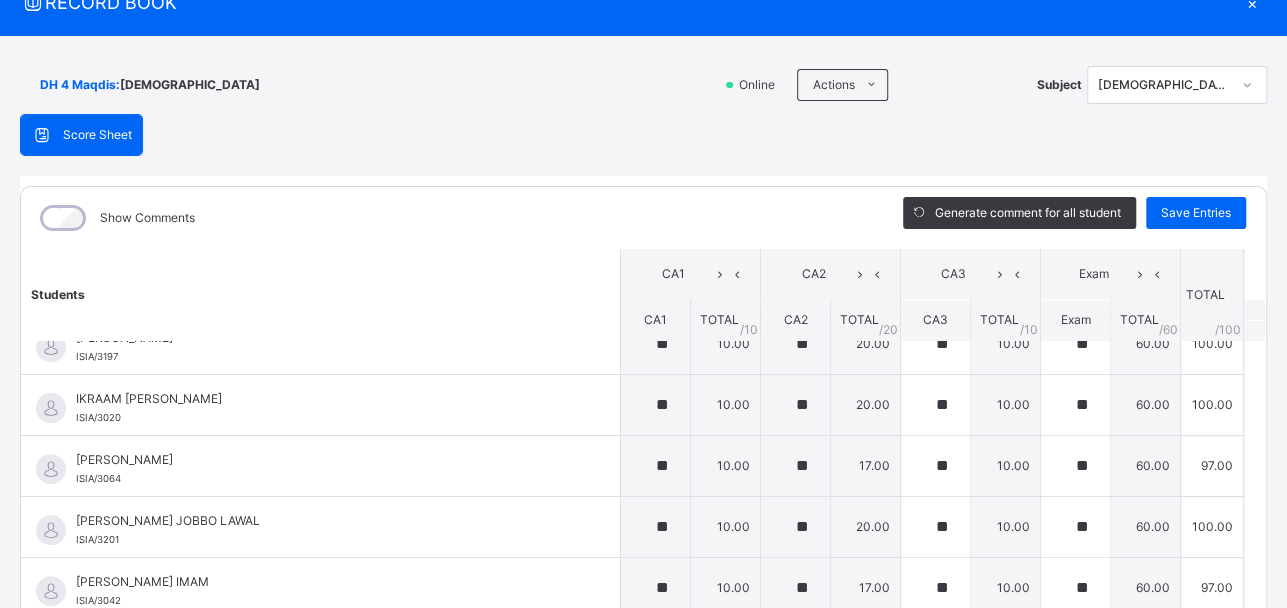scroll, scrollTop: 0, scrollLeft: 0, axis: both 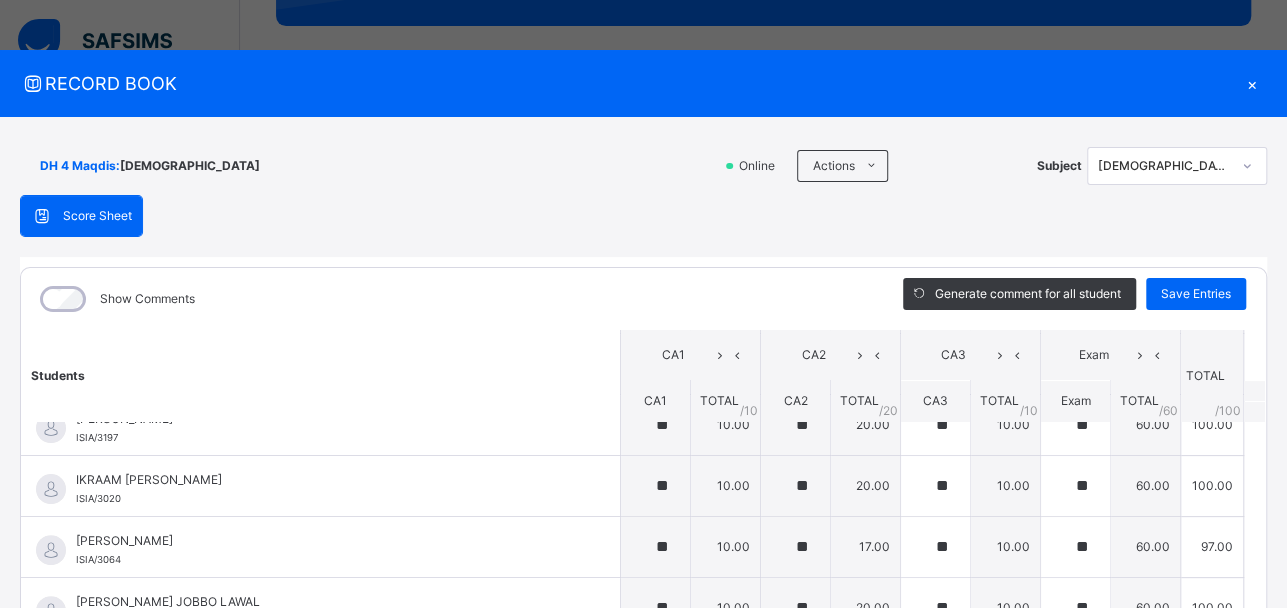 click on "×" at bounding box center (1252, 83) 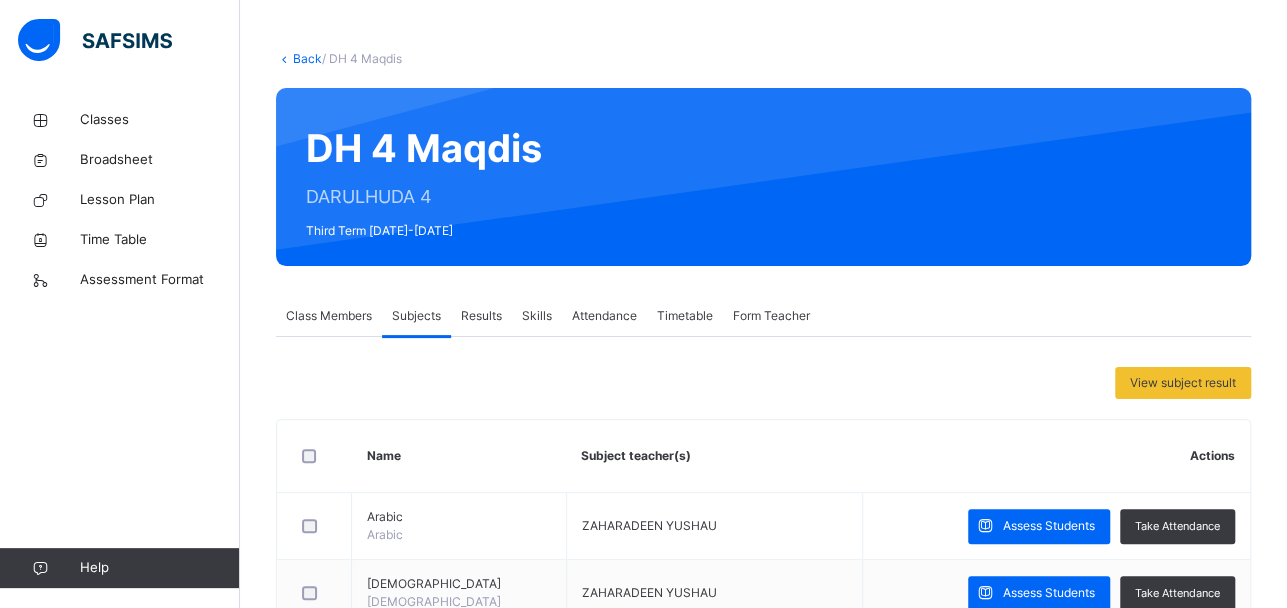 scroll, scrollTop: 74, scrollLeft: 0, axis: vertical 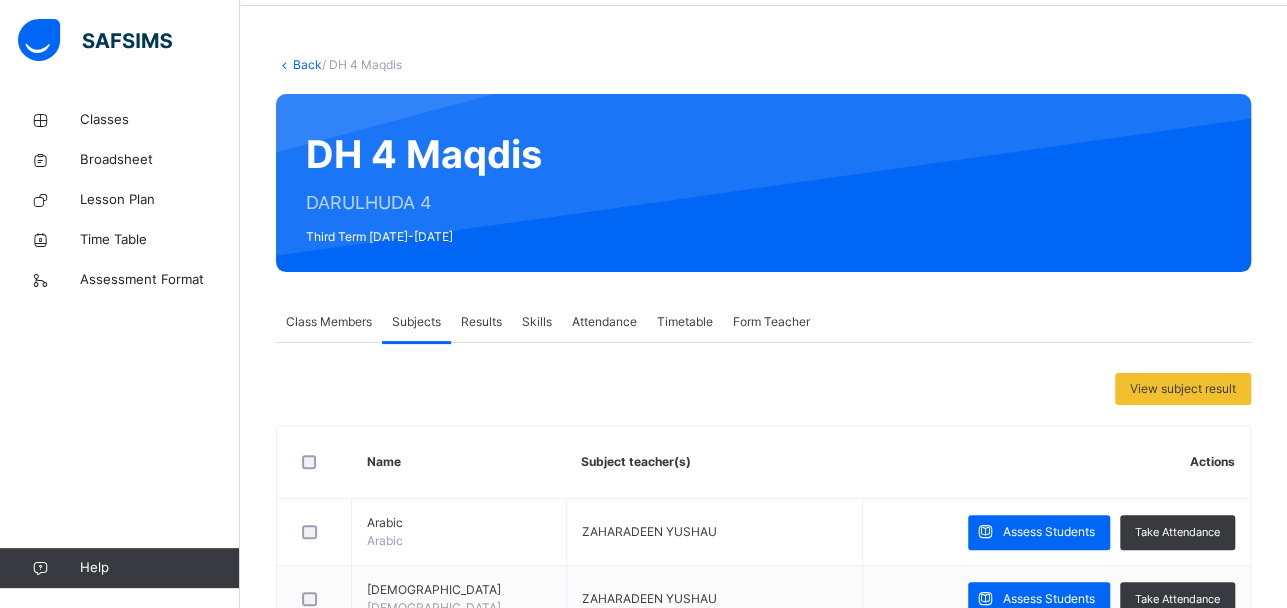 click on "Back" at bounding box center (307, 64) 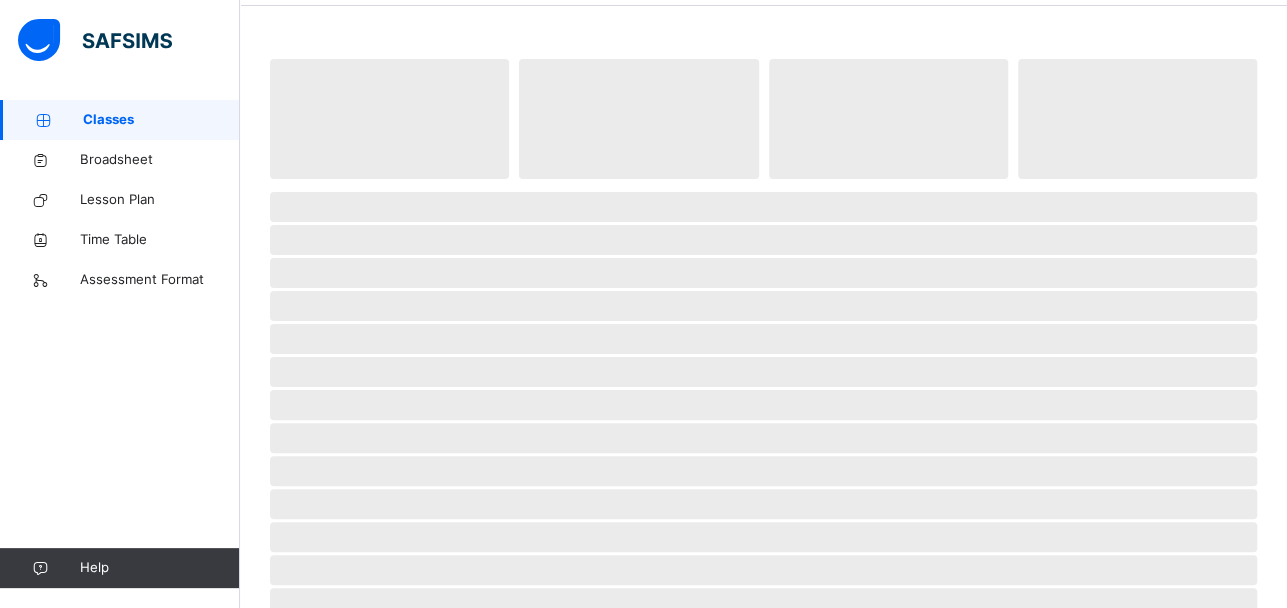 scroll, scrollTop: 0, scrollLeft: 0, axis: both 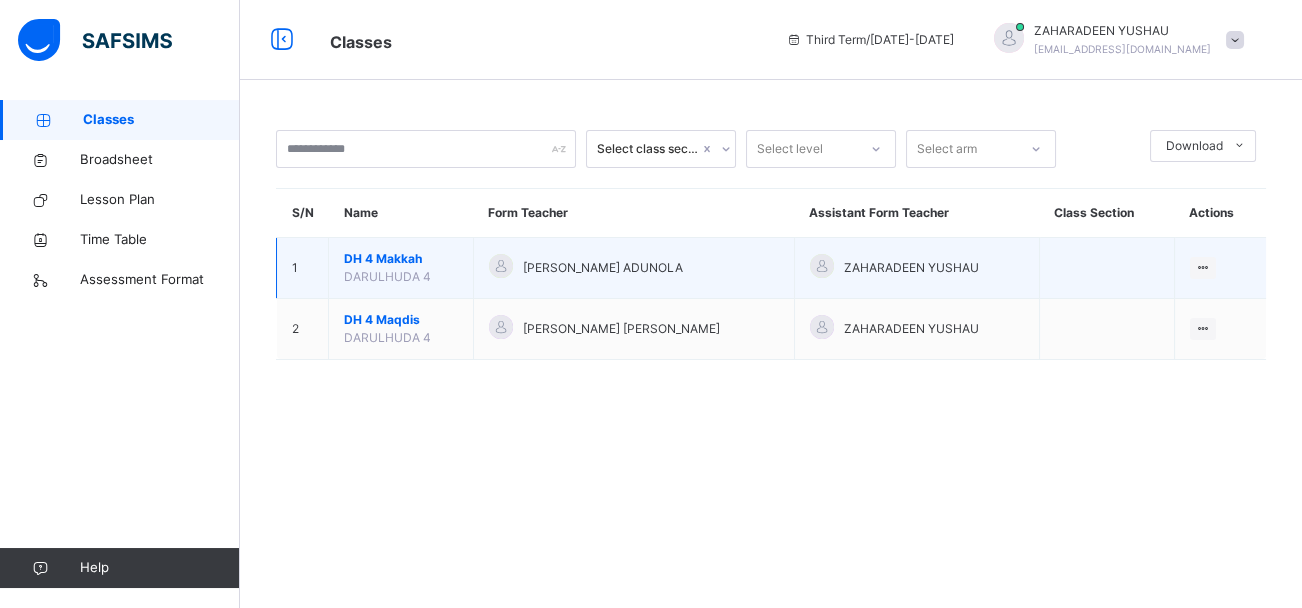 click on "DH 4   Makkah" at bounding box center (401, 259) 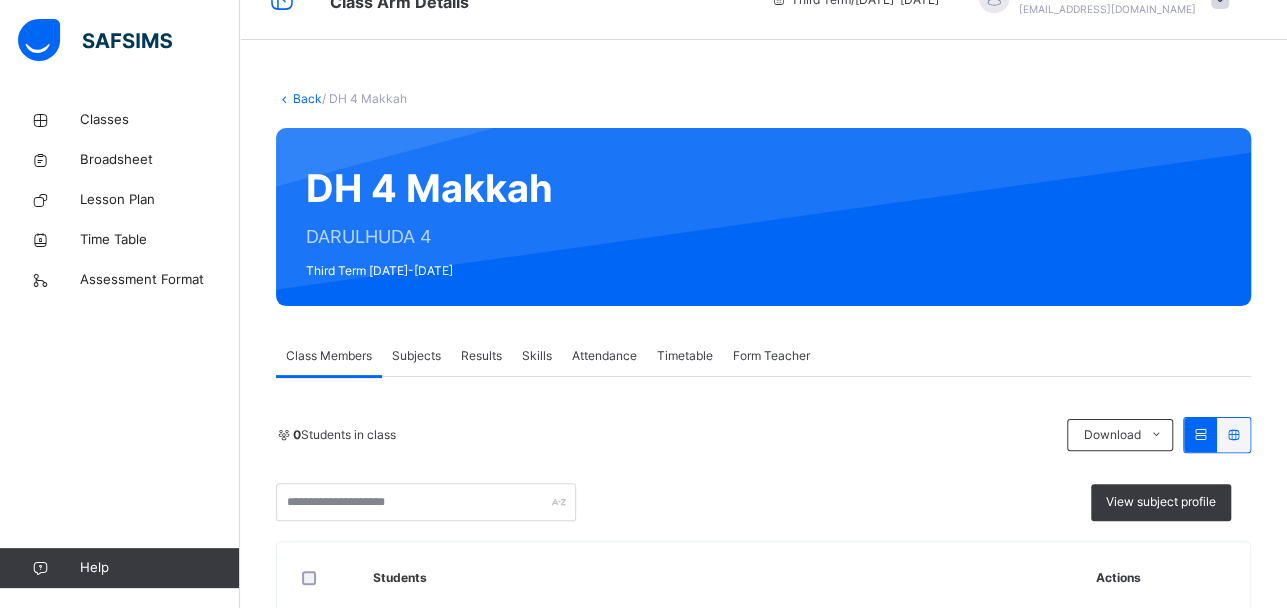scroll, scrollTop: 80, scrollLeft: 0, axis: vertical 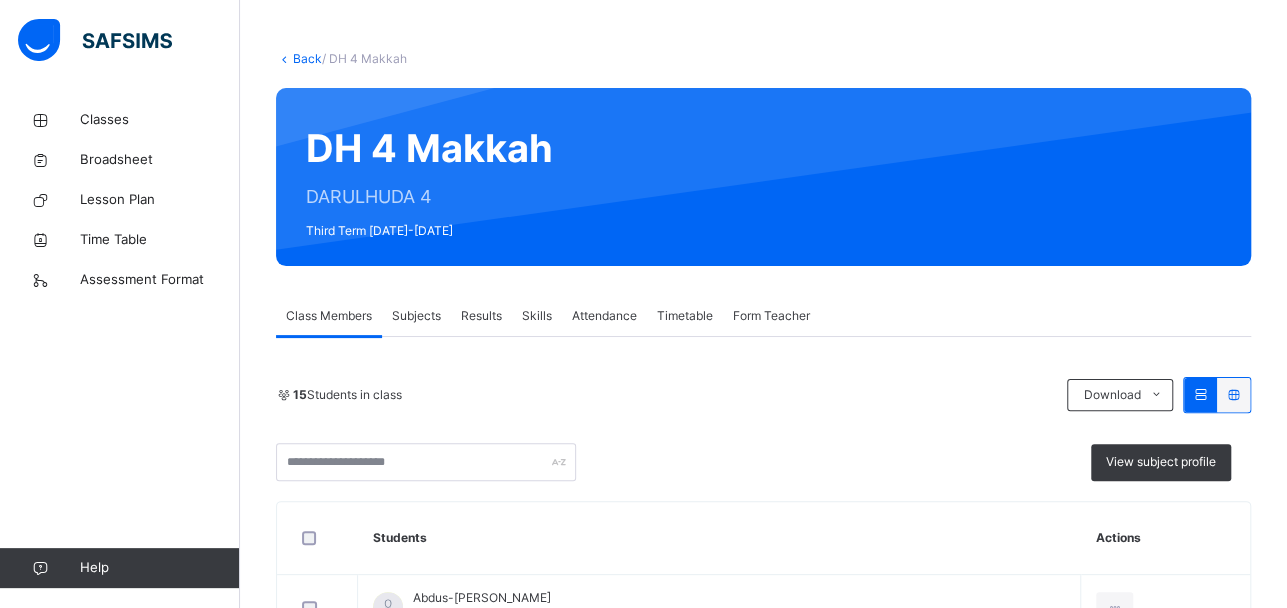 click on "Subjects" at bounding box center [416, 316] 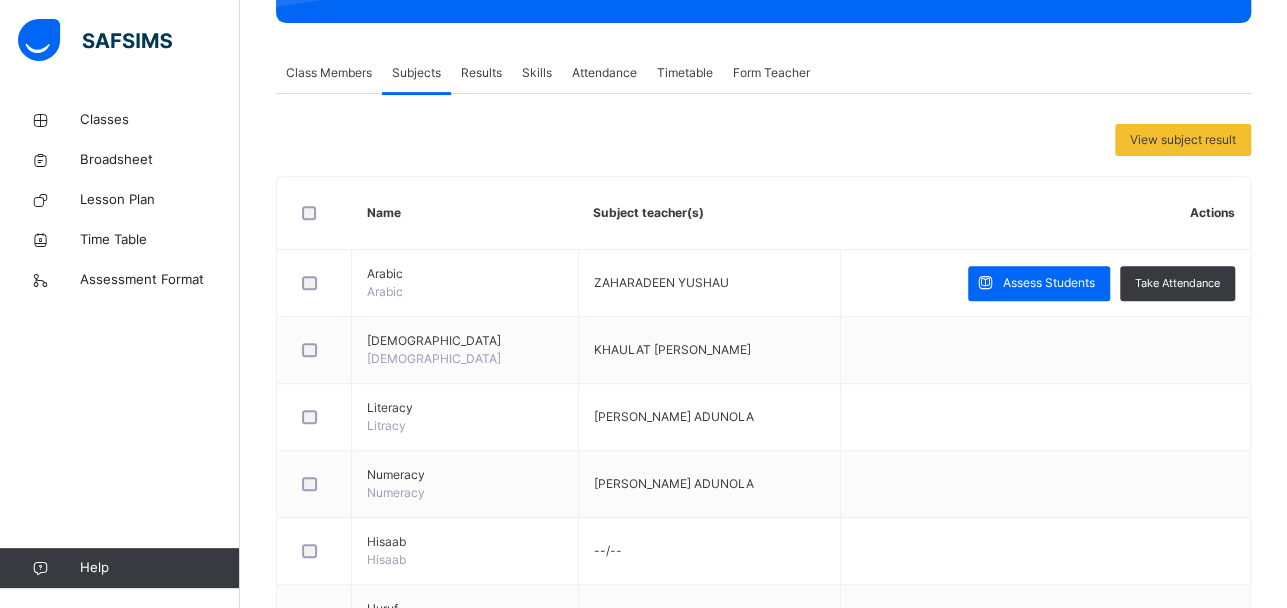 scroll, scrollTop: 360, scrollLeft: 0, axis: vertical 